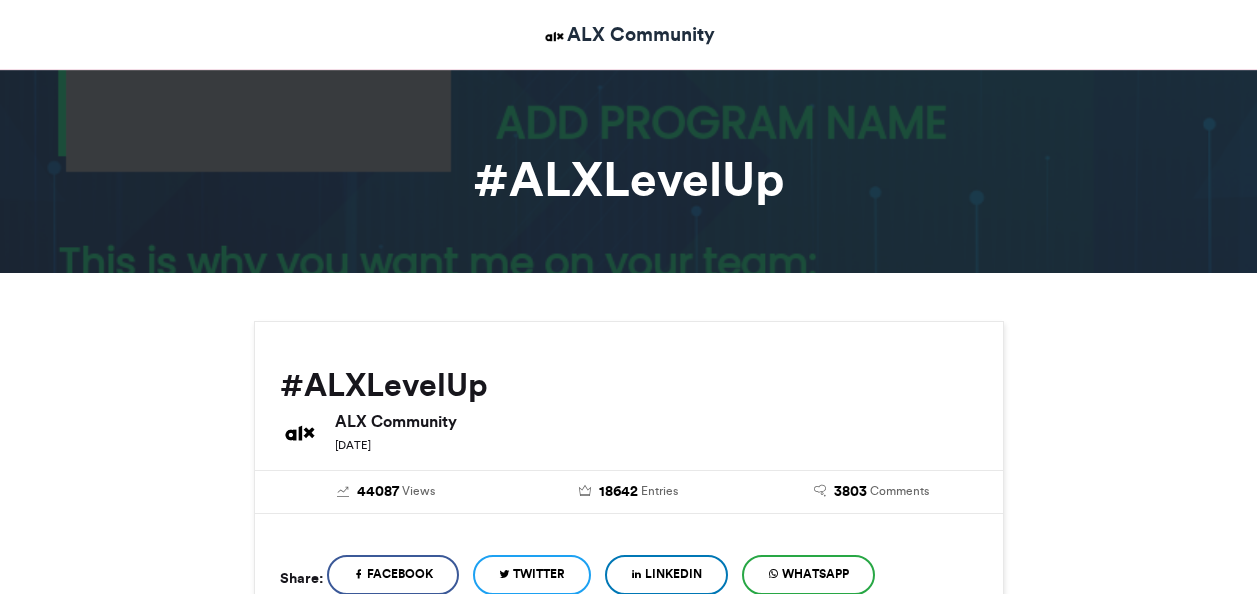 scroll, scrollTop: 402, scrollLeft: 0, axis: vertical 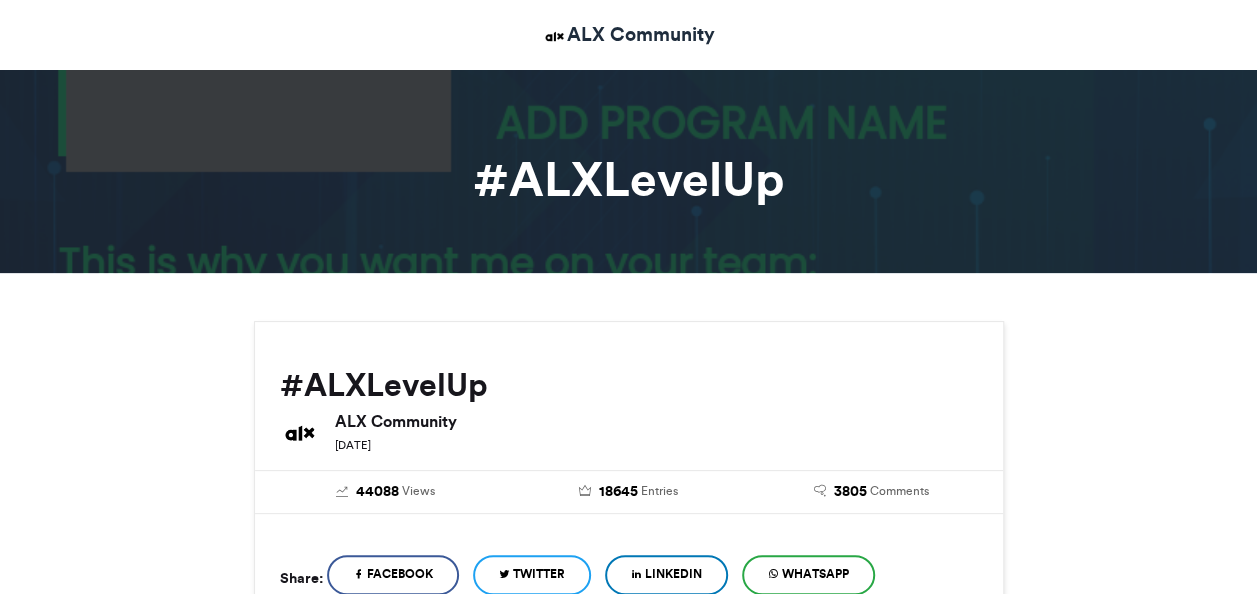 click on "#ALXLevelUp" at bounding box center [629, 179] 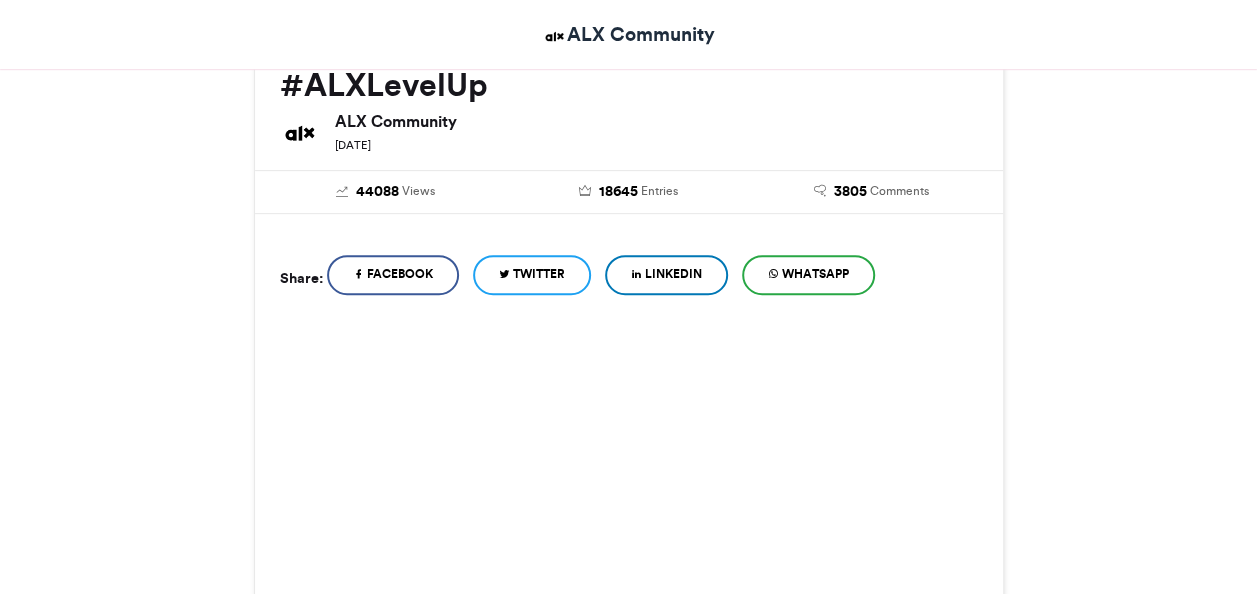 scroll, scrollTop: 800, scrollLeft: 0, axis: vertical 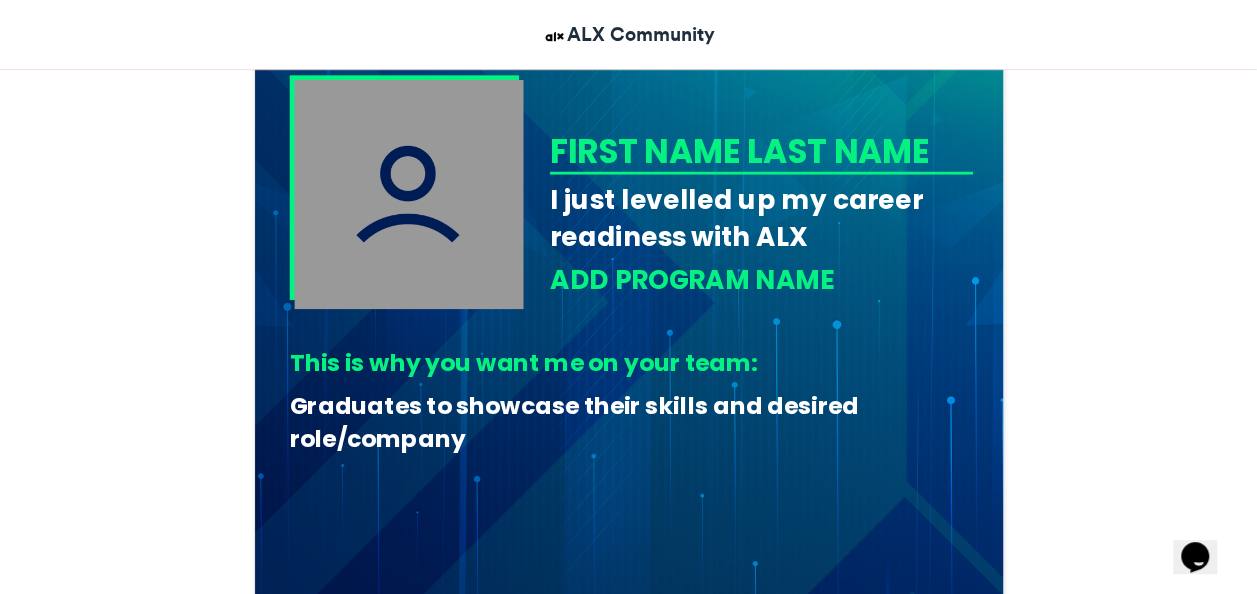 click at bounding box center [408, 193] 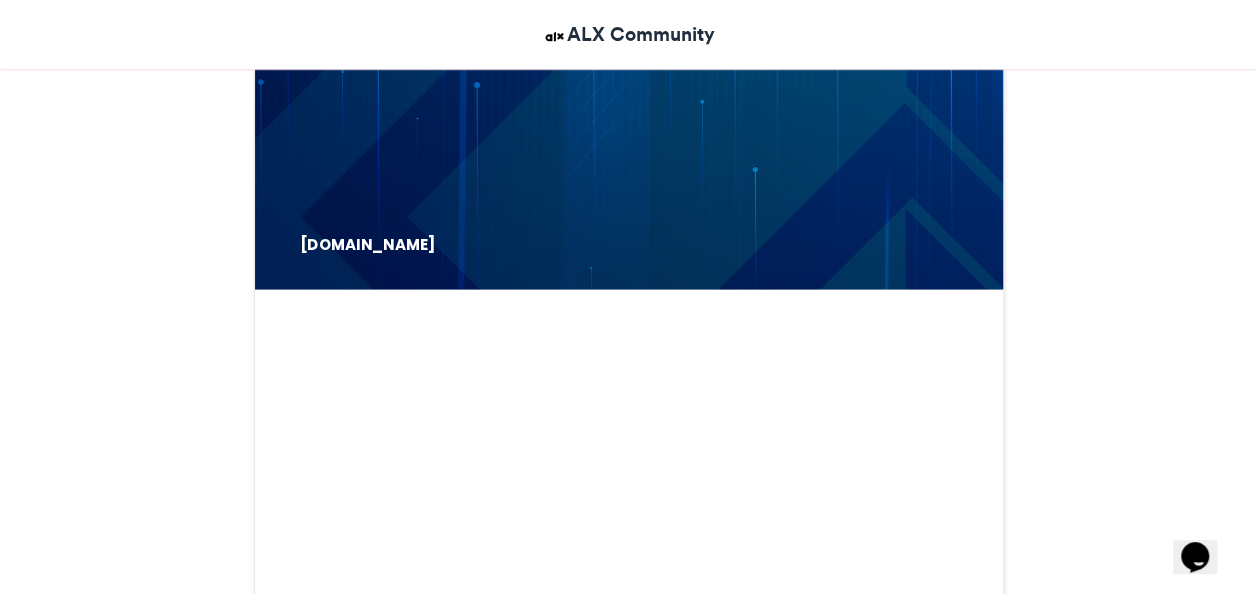 scroll, scrollTop: 1400, scrollLeft: 0, axis: vertical 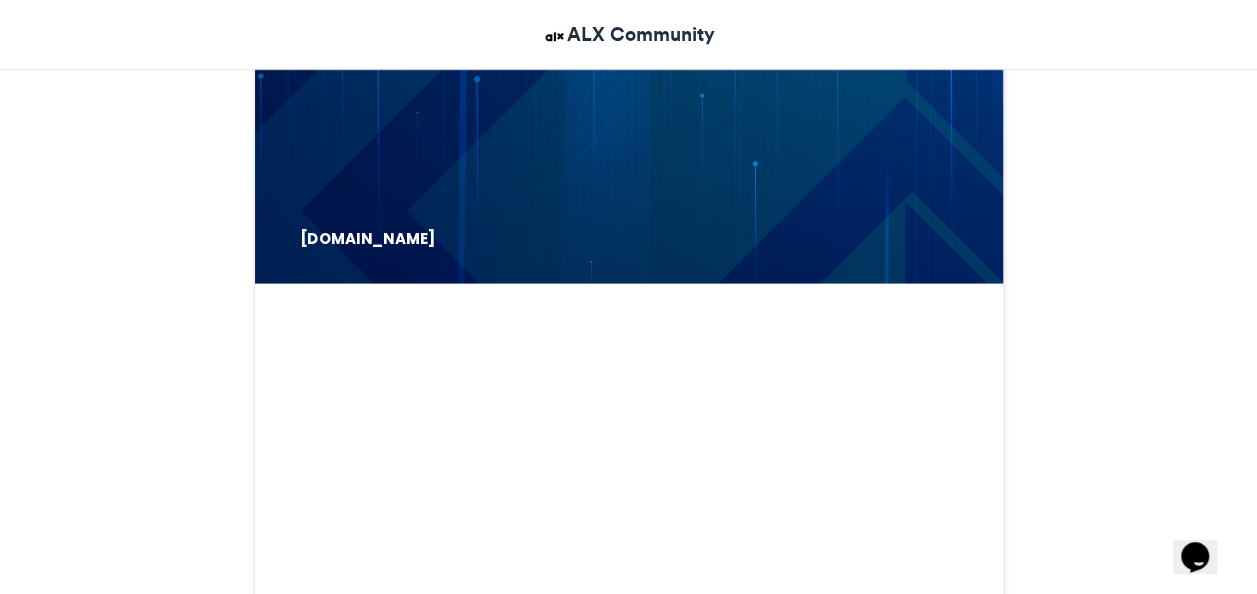 click on "[DOMAIN_NAME]" at bounding box center (376, 238) 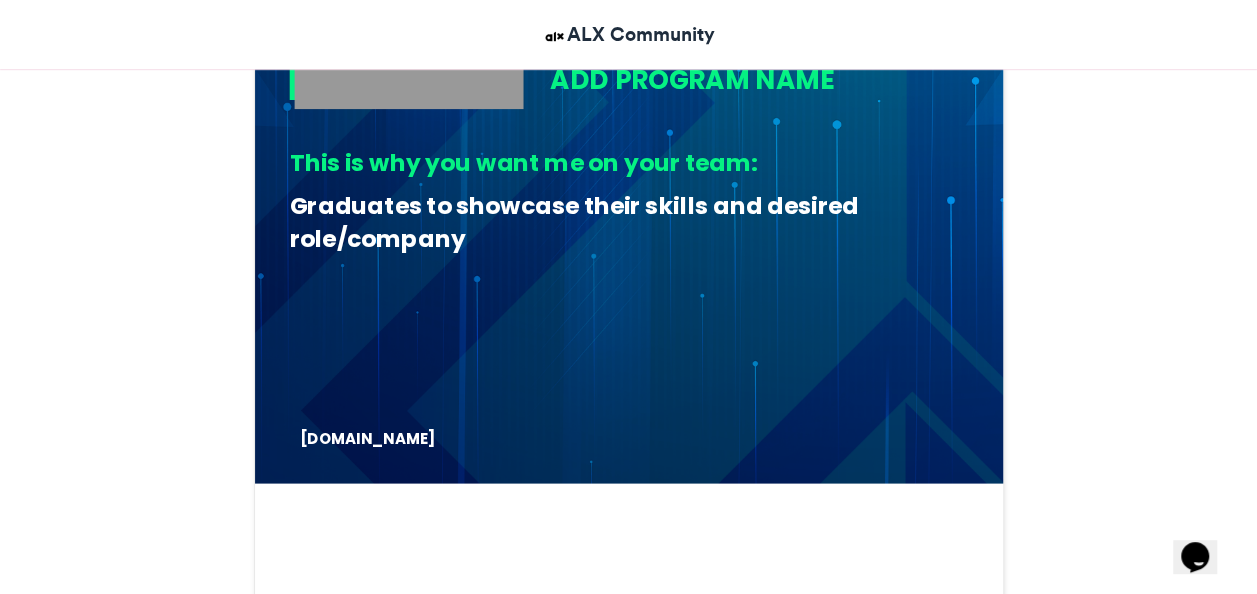 scroll, scrollTop: 800, scrollLeft: 0, axis: vertical 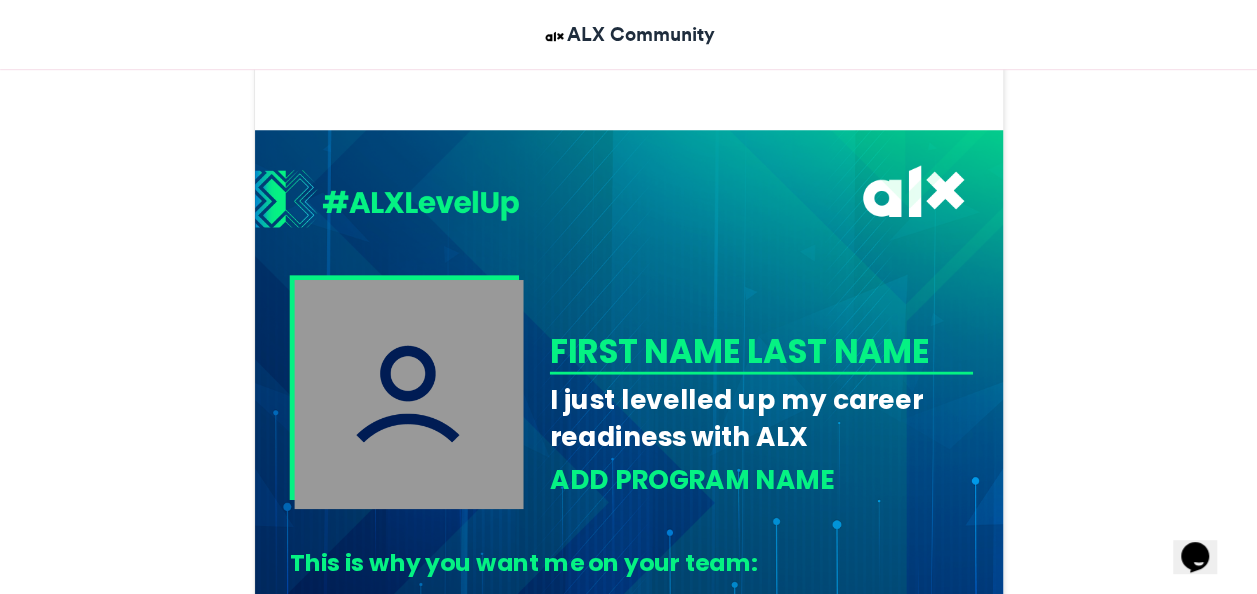 click on "FIRST NAME LAST NAME" at bounding box center (757, 351) 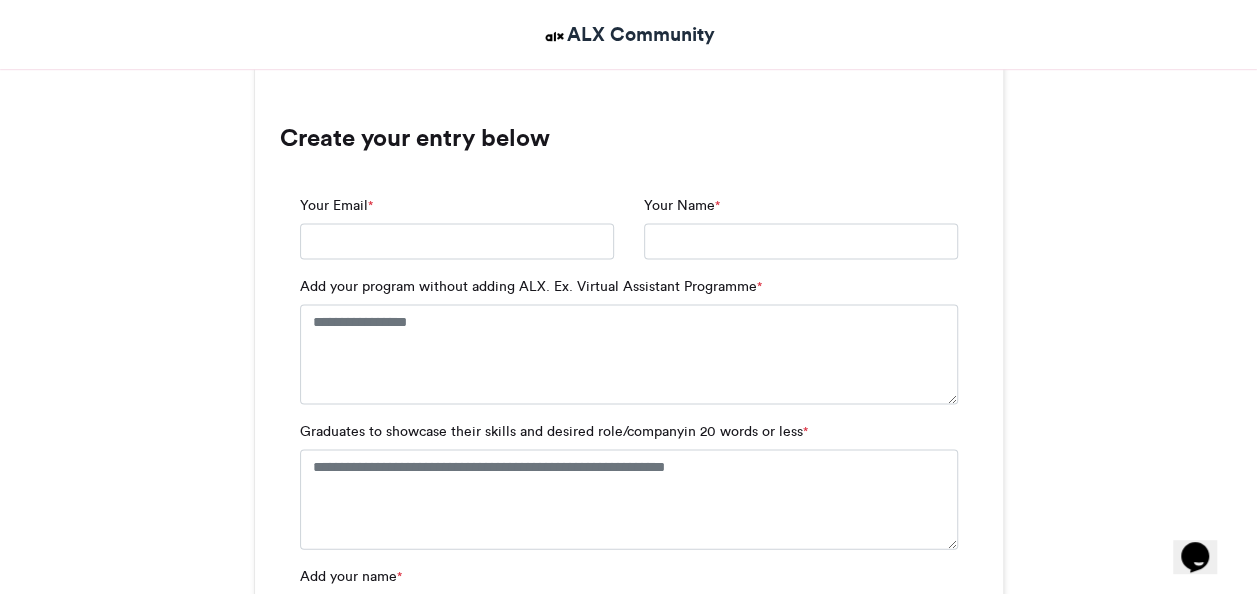 scroll, scrollTop: 1900, scrollLeft: 0, axis: vertical 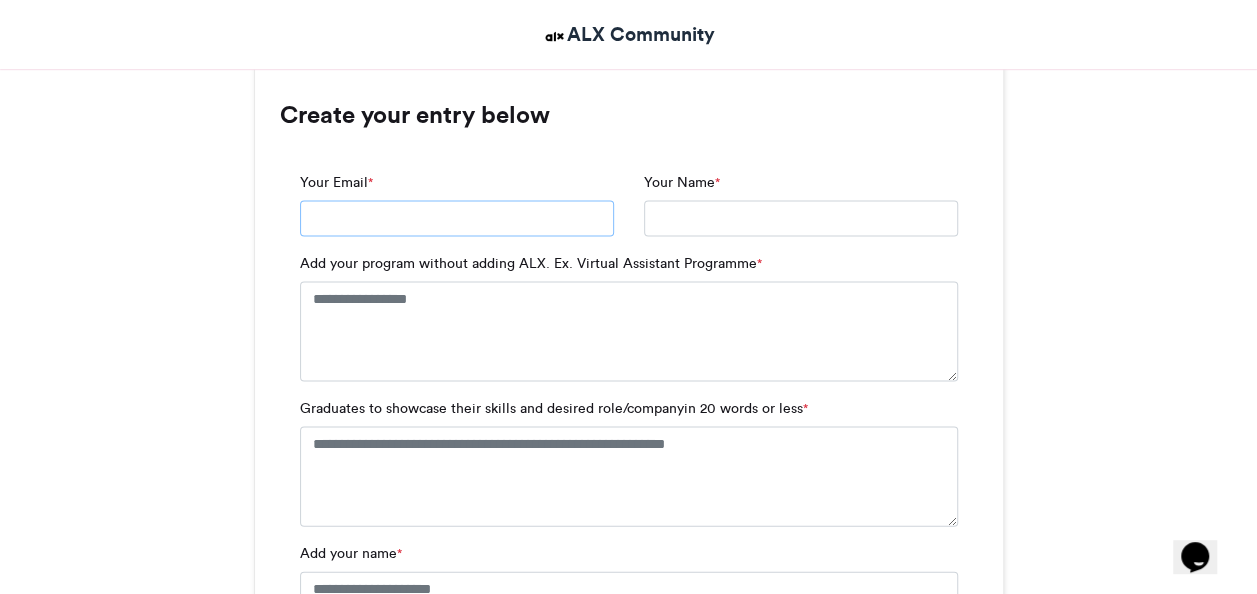 click on "Your Email  *" at bounding box center (457, 219) 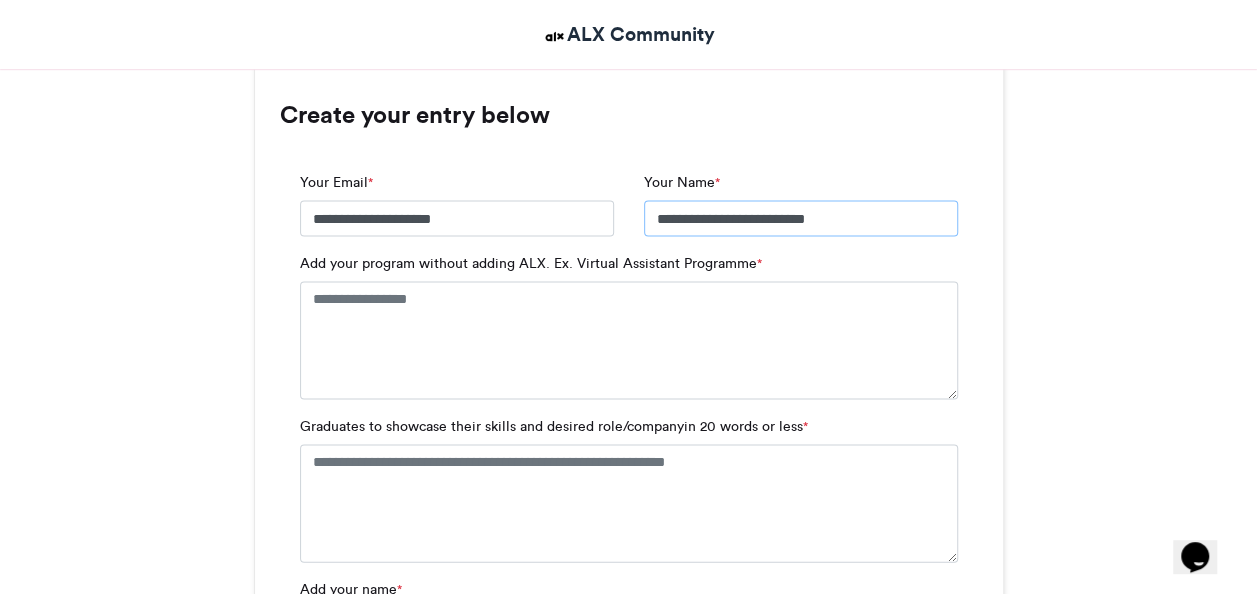 click on "**********" at bounding box center (801, 219) 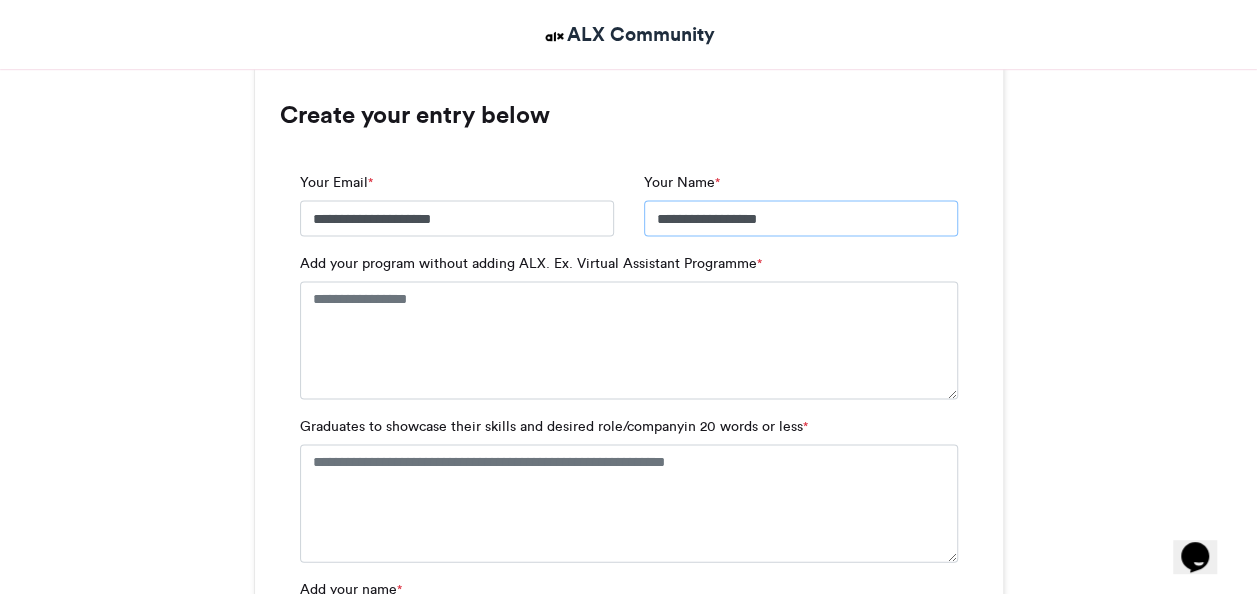 type on "**********" 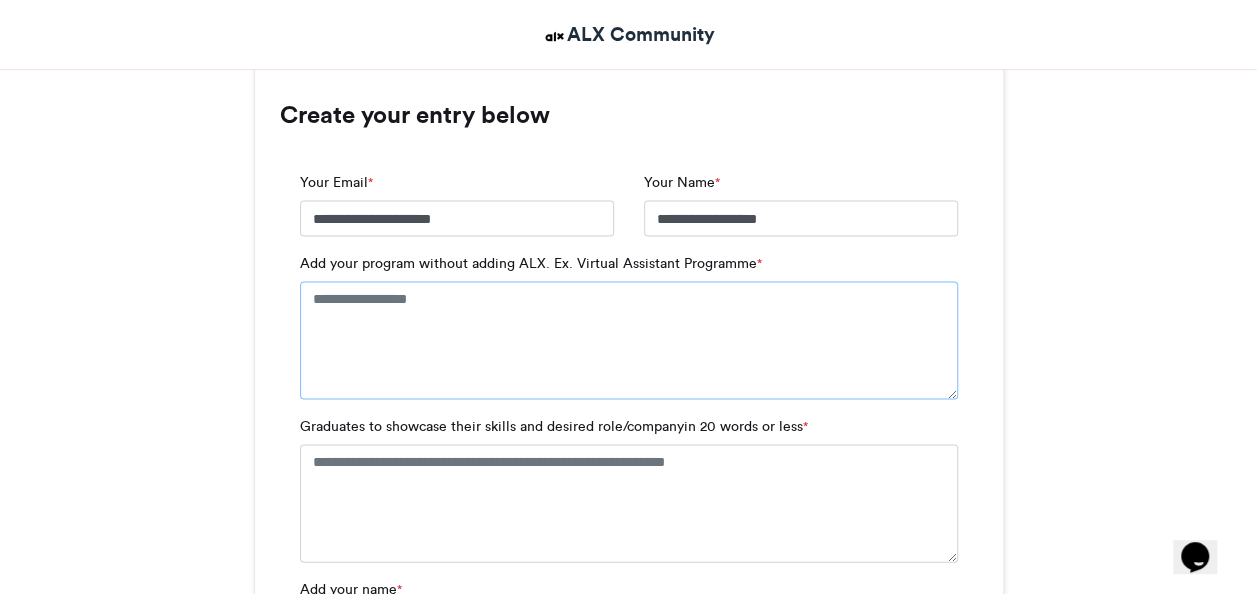 click on "Add your program without adding ALX. Ex. Virtual Assistant Programme  *" at bounding box center [629, 341] 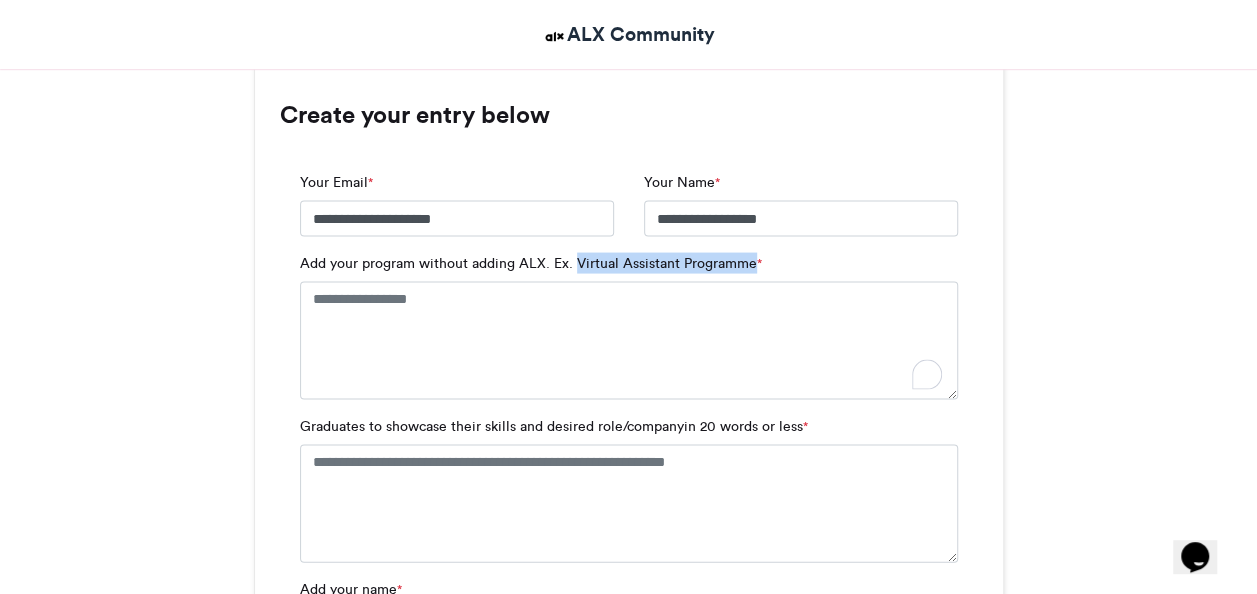 drag, startPoint x: 574, startPoint y: 257, endPoint x: 749, endPoint y: 264, distance: 175.13994 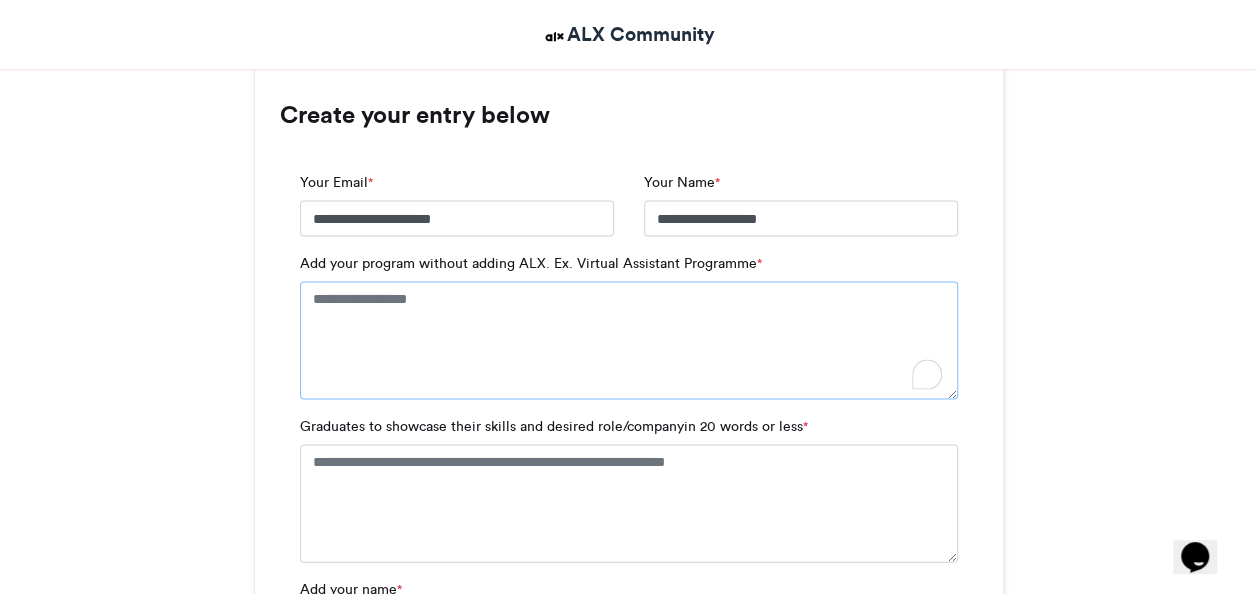 click on "Add your program without adding ALX. Ex. Virtual Assistant Programme  *" at bounding box center (629, 341) 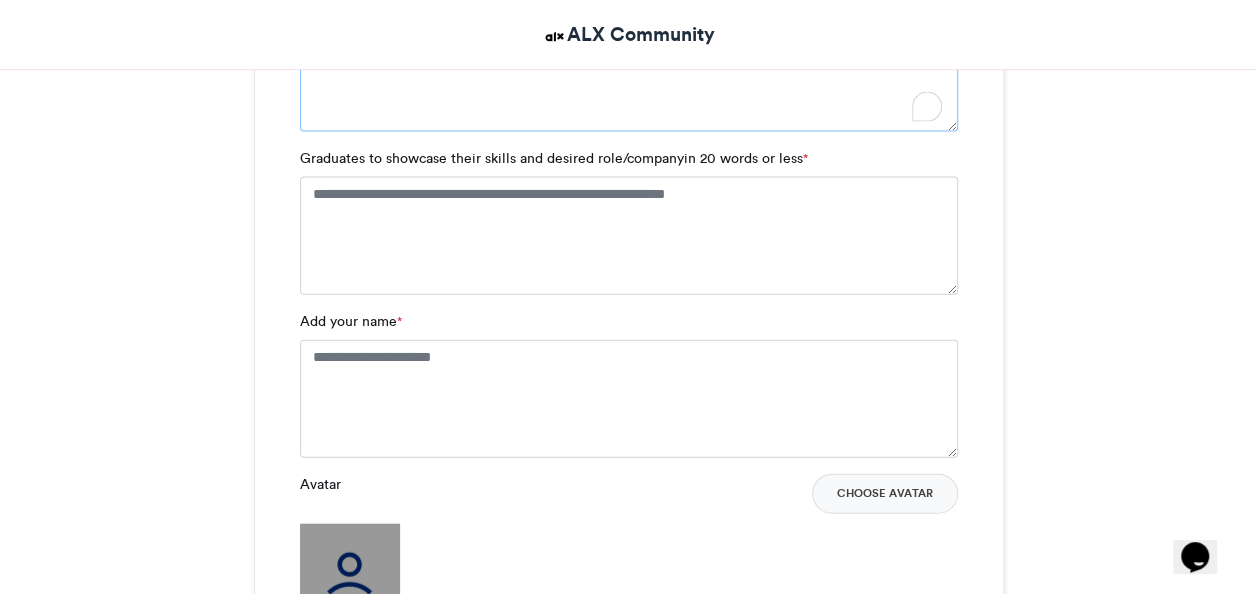 scroll, scrollTop: 2200, scrollLeft: 0, axis: vertical 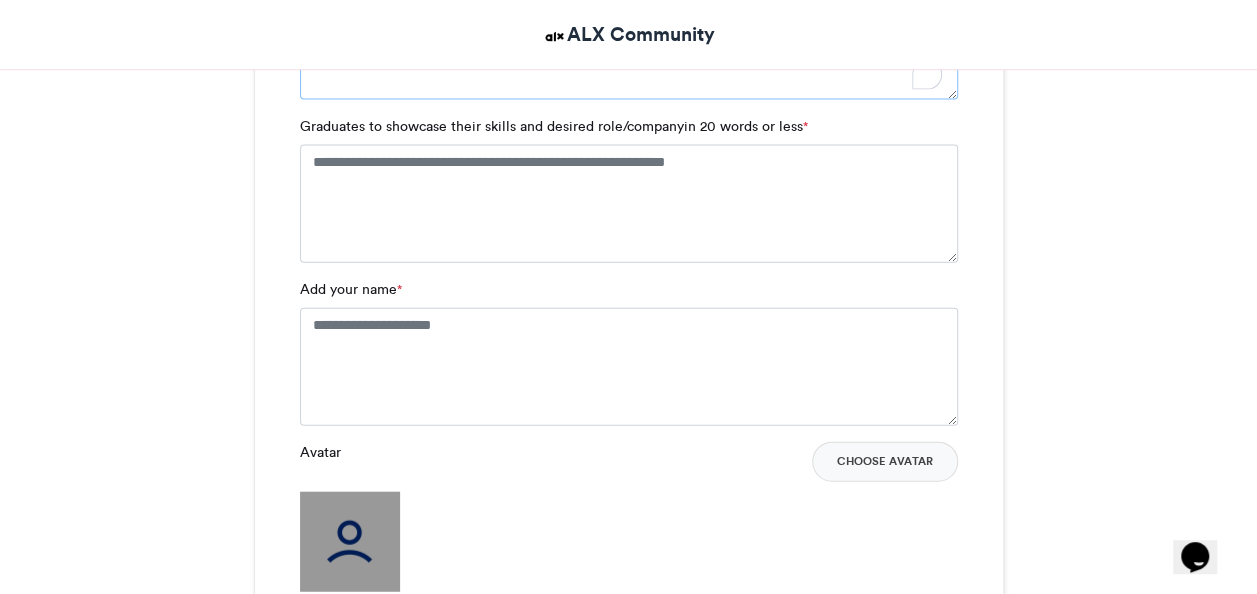 type on "**********" 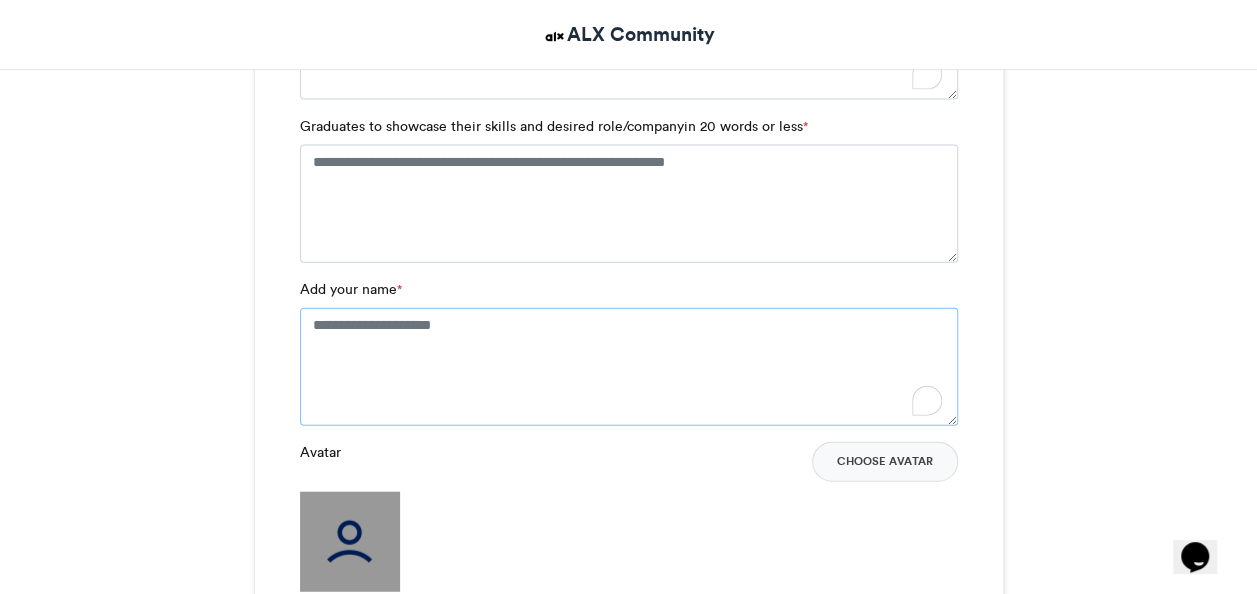 click on "Add your name  *" at bounding box center [629, 367] 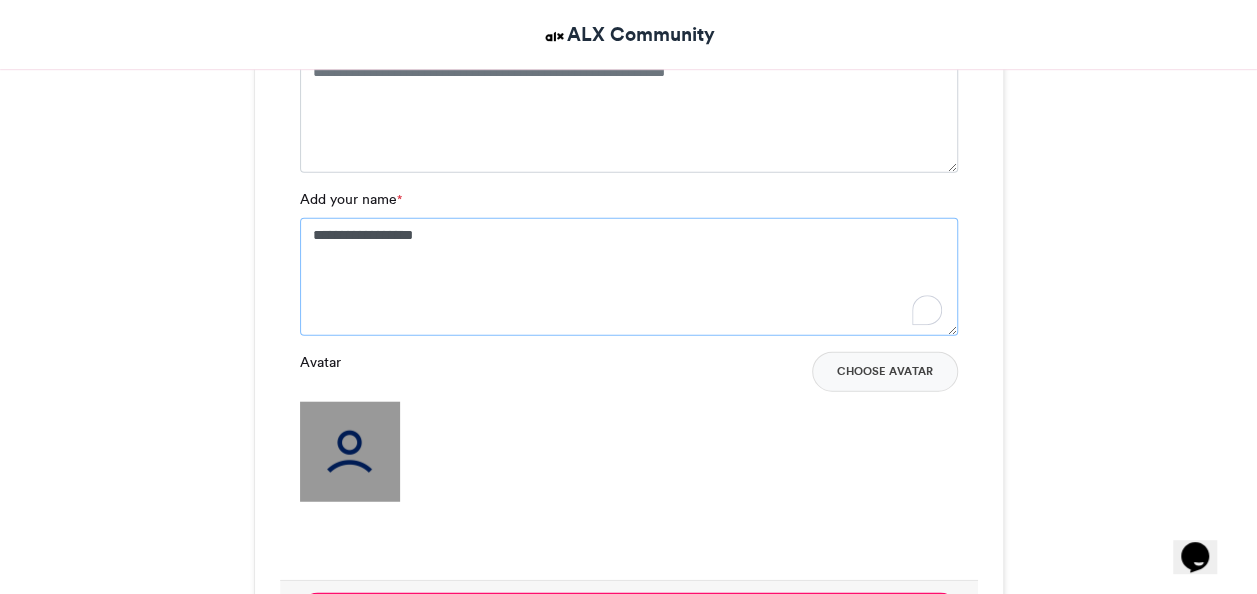scroll, scrollTop: 2300, scrollLeft: 0, axis: vertical 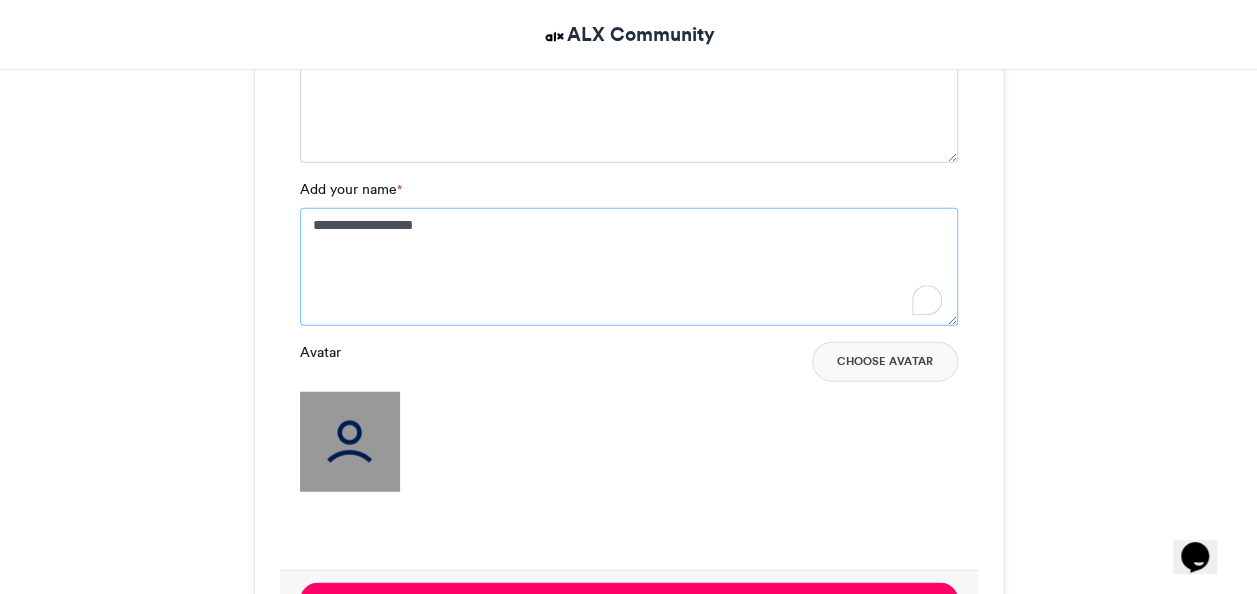 type on "**********" 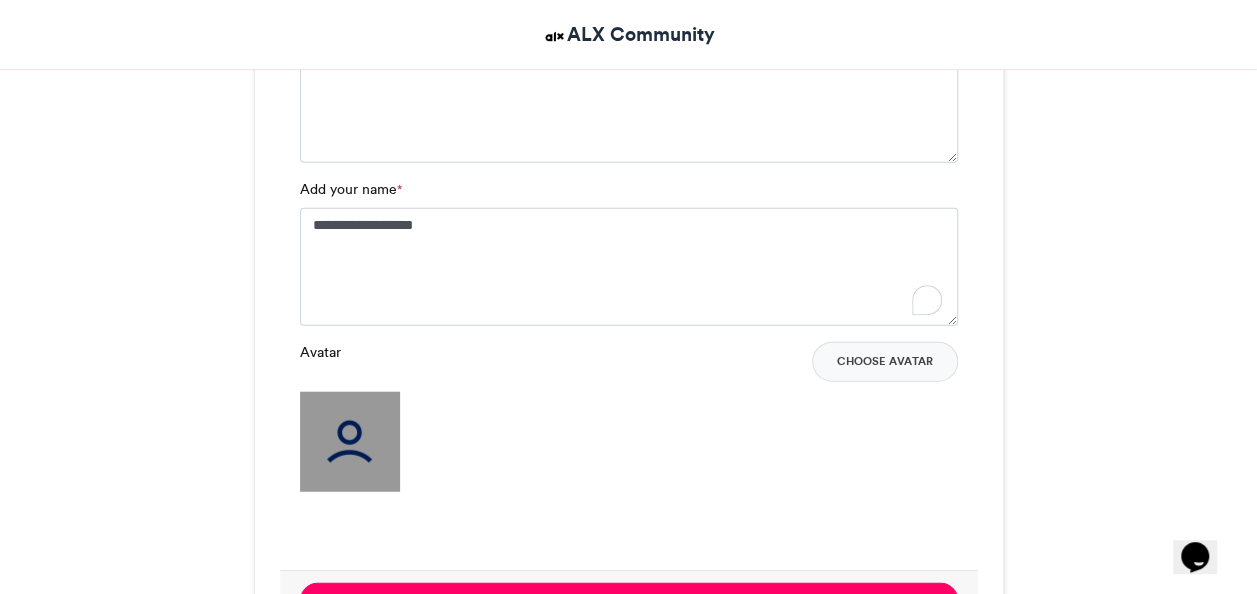 click at bounding box center [350, 442] 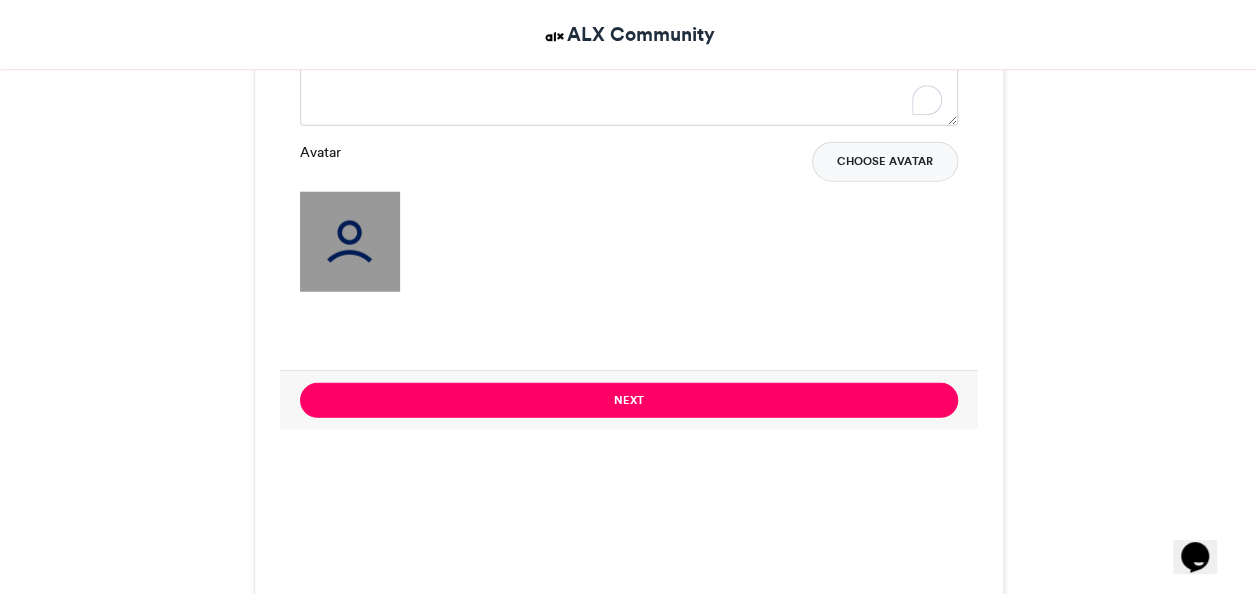 click on "Choose Avatar" at bounding box center (885, 162) 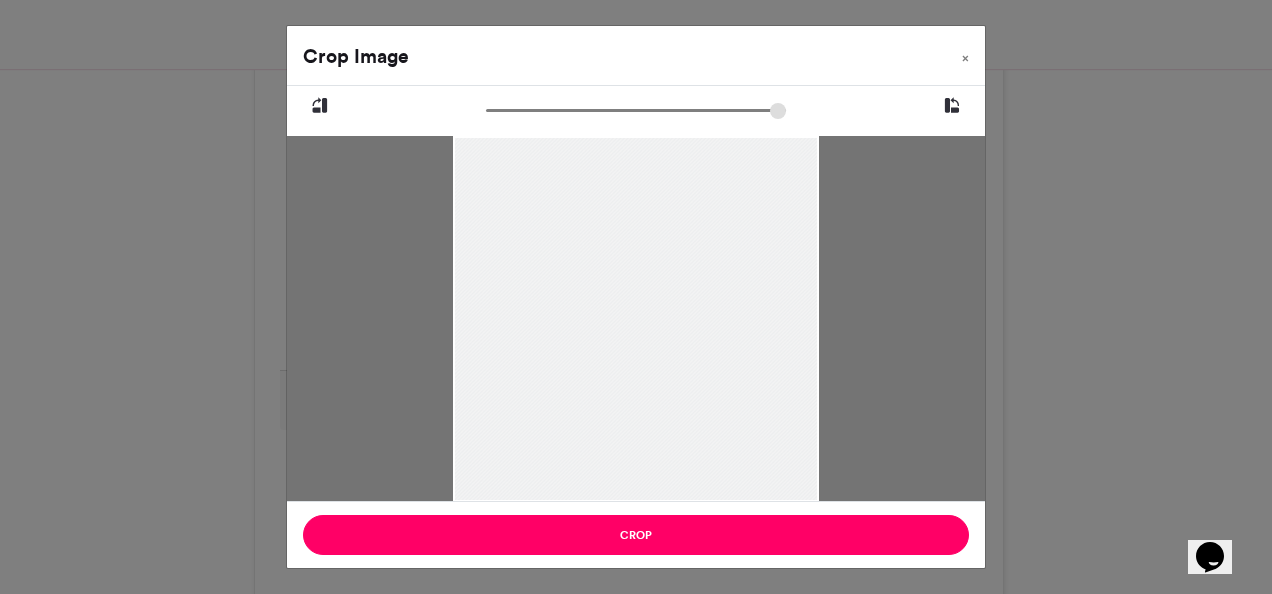 drag, startPoint x: 642, startPoint y: 231, endPoint x: 632, endPoint y: 319, distance: 88.56636 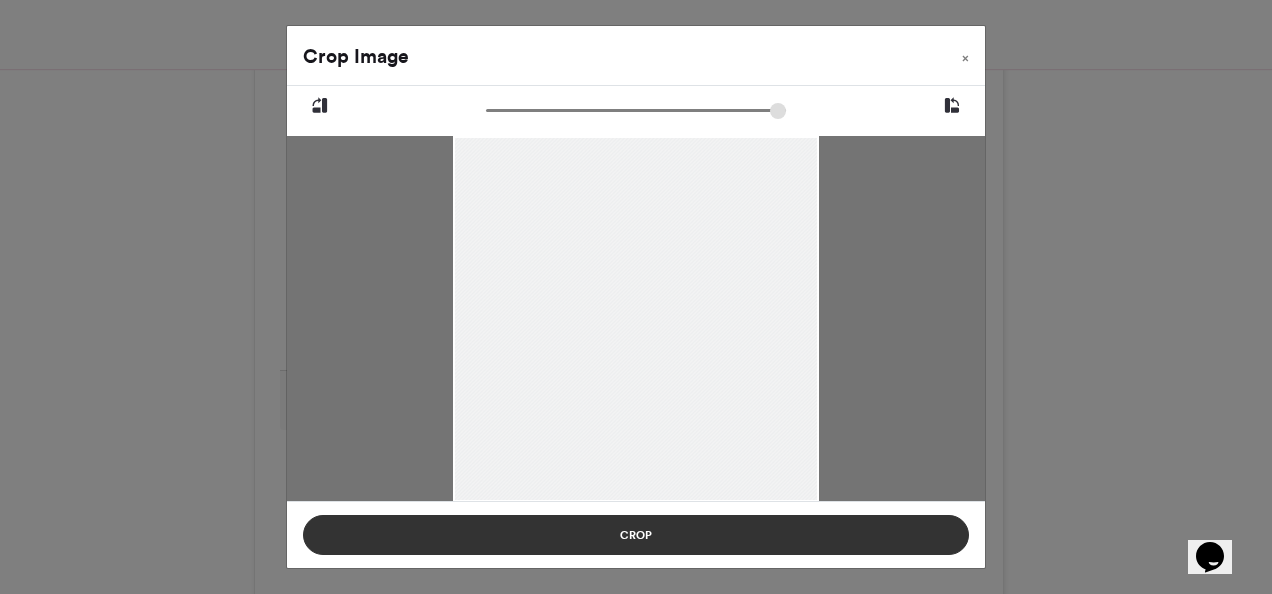 click on "Crop" at bounding box center [636, 535] 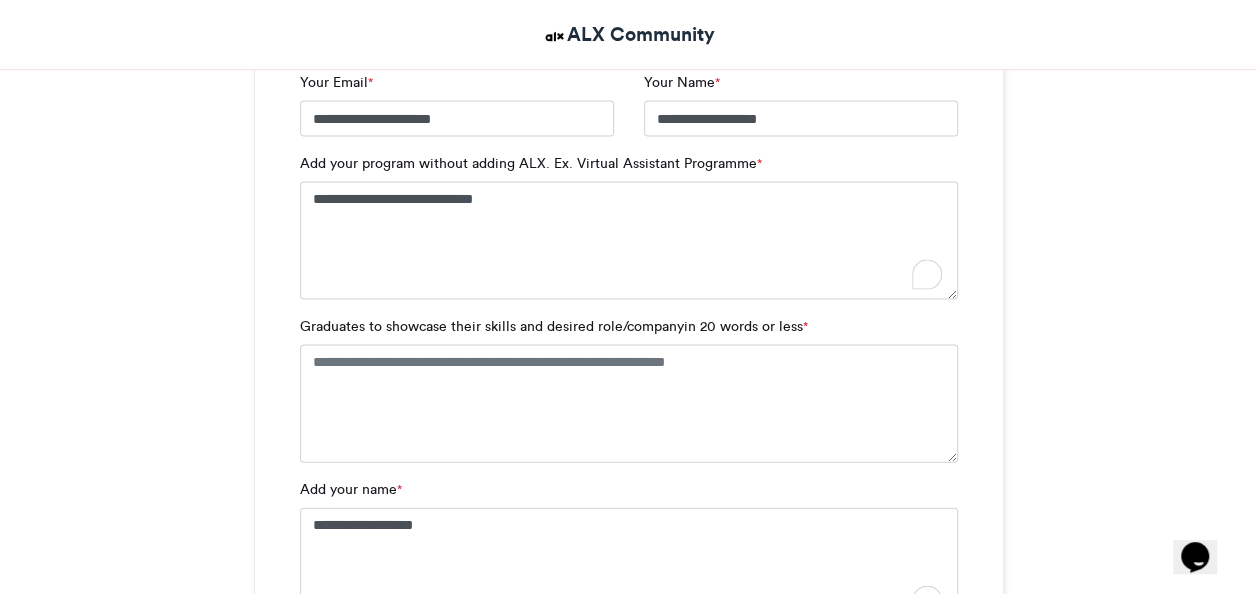 scroll, scrollTop: 1500, scrollLeft: 0, axis: vertical 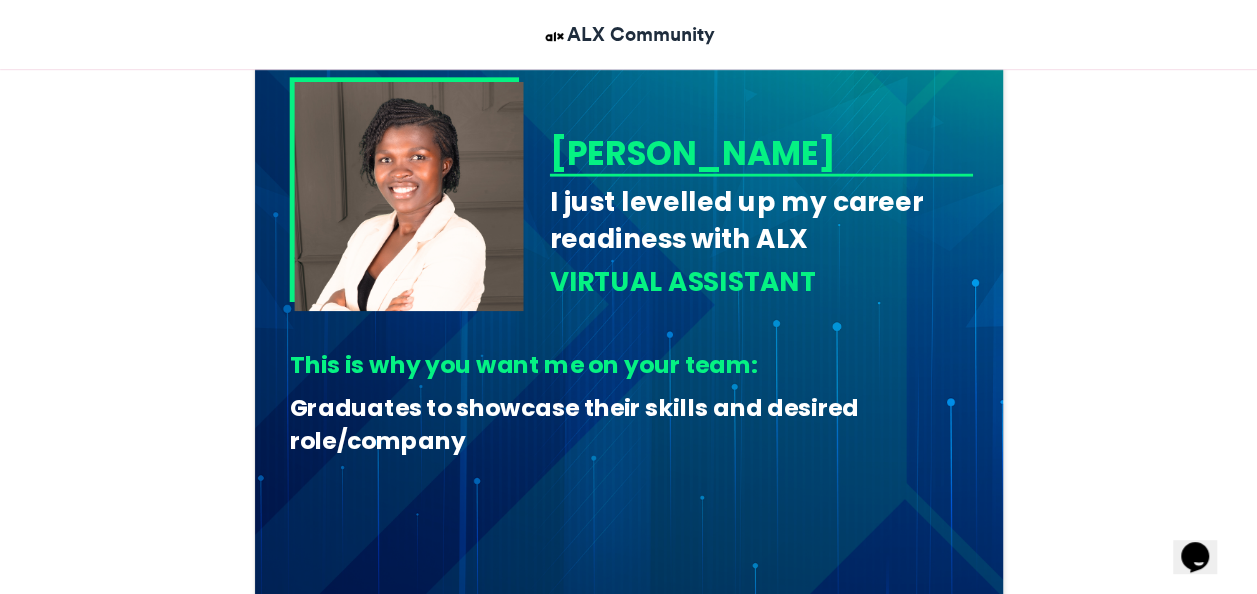 click on "This is why you want me on your team:" at bounding box center [623, 364] 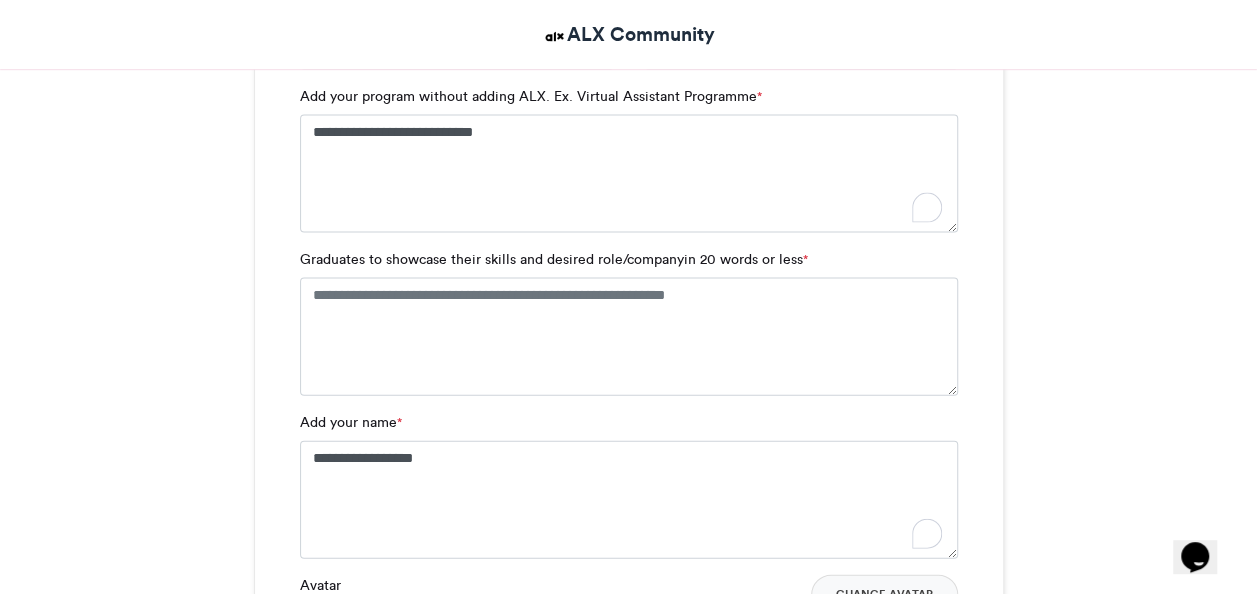 scroll, scrollTop: 2098, scrollLeft: 0, axis: vertical 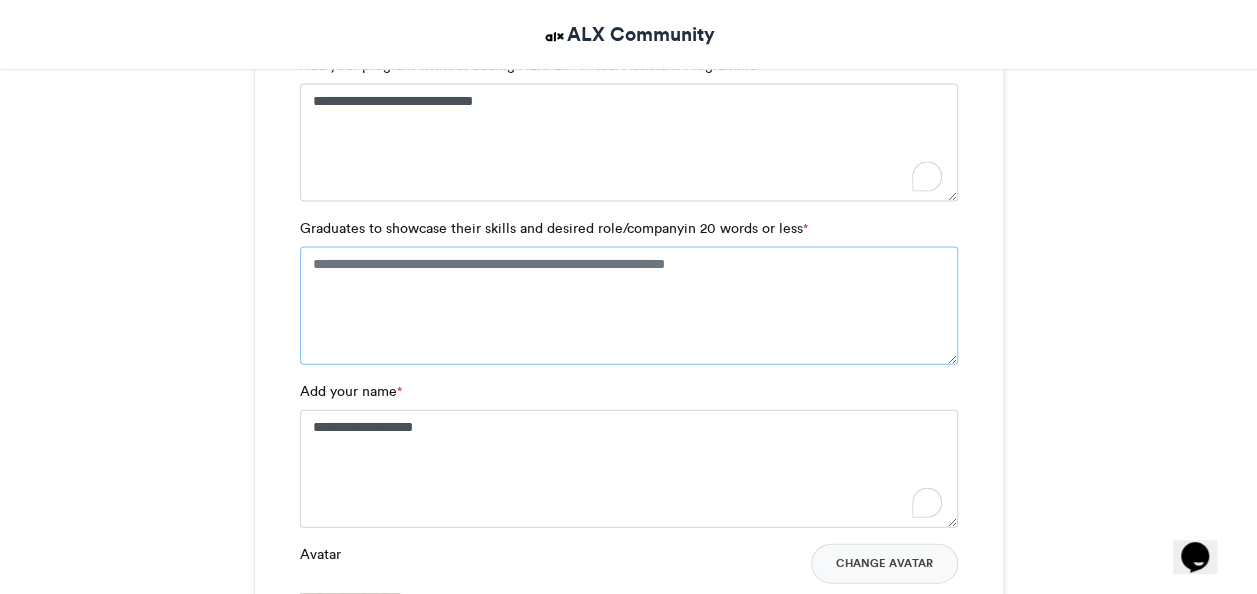 click on "Graduates to showcase their skills and desired role/companyin 20 words or less  *" at bounding box center (629, 306) 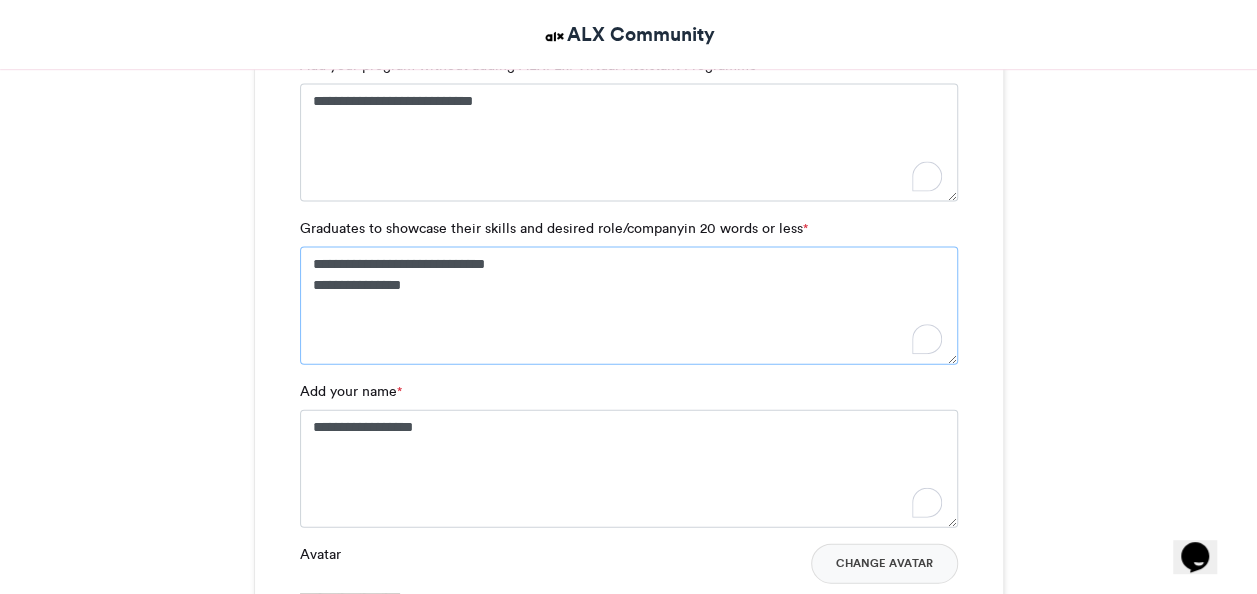click on "**********" at bounding box center (629, 306) 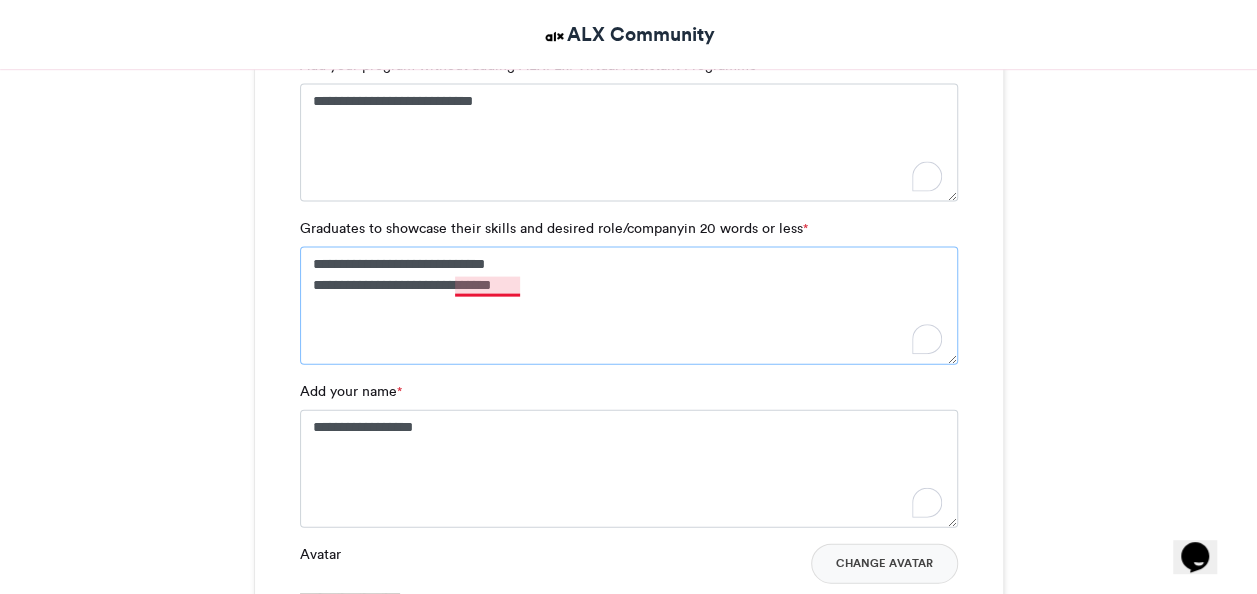 click on "**********" at bounding box center (629, 306) 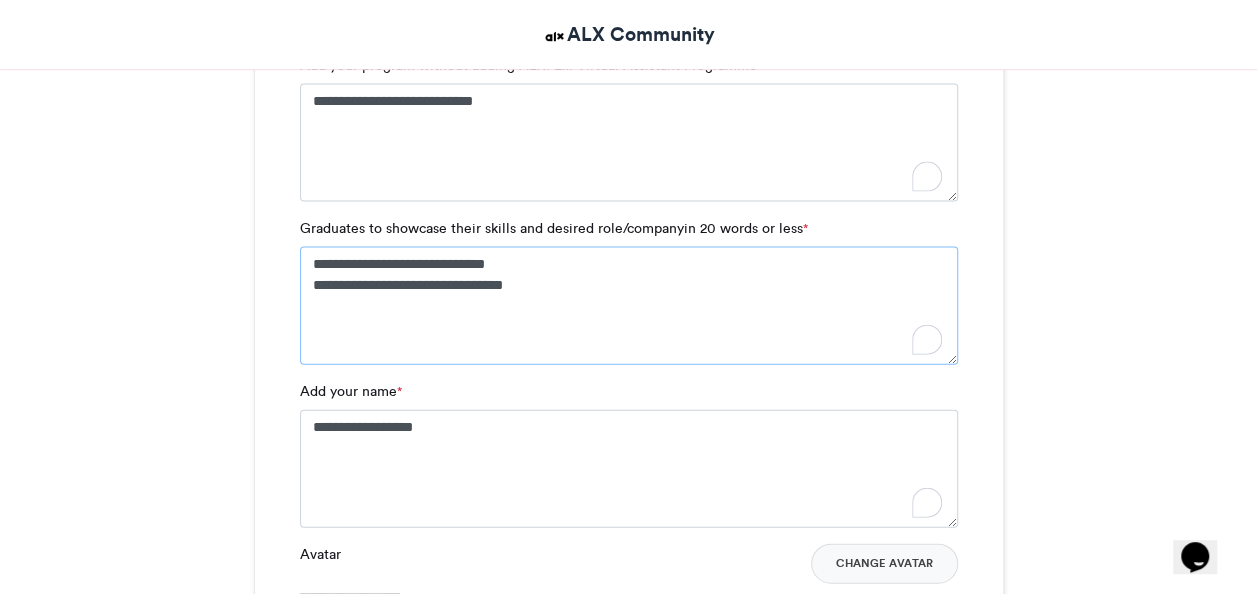click on "**********" at bounding box center (629, 306) 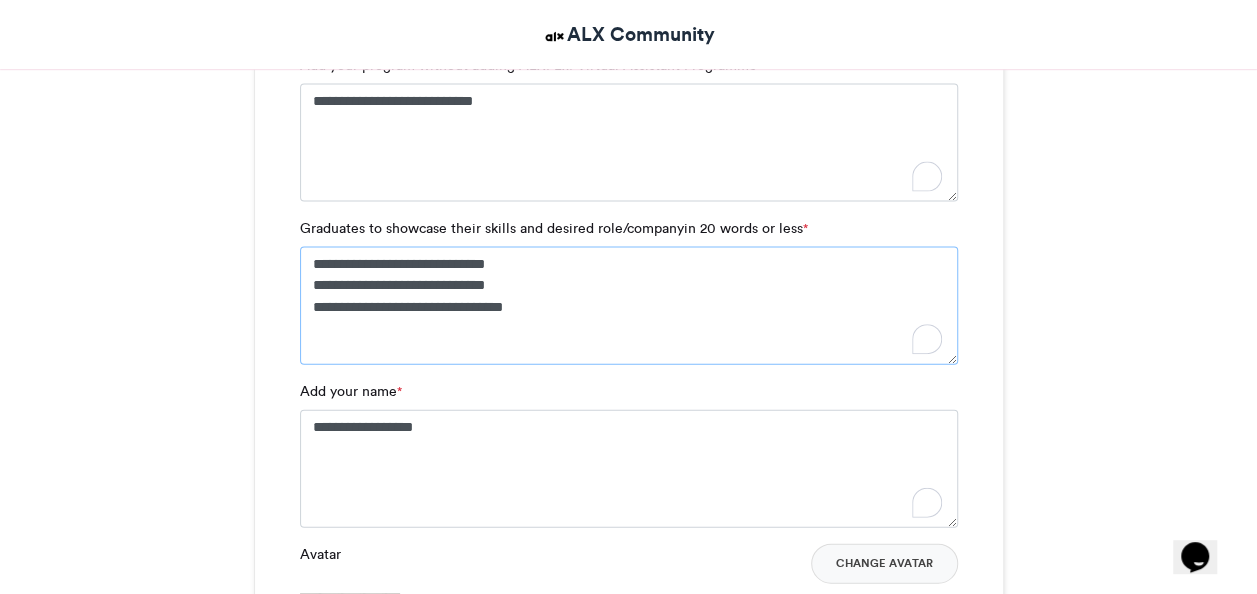 click on "**********" at bounding box center [629, 306] 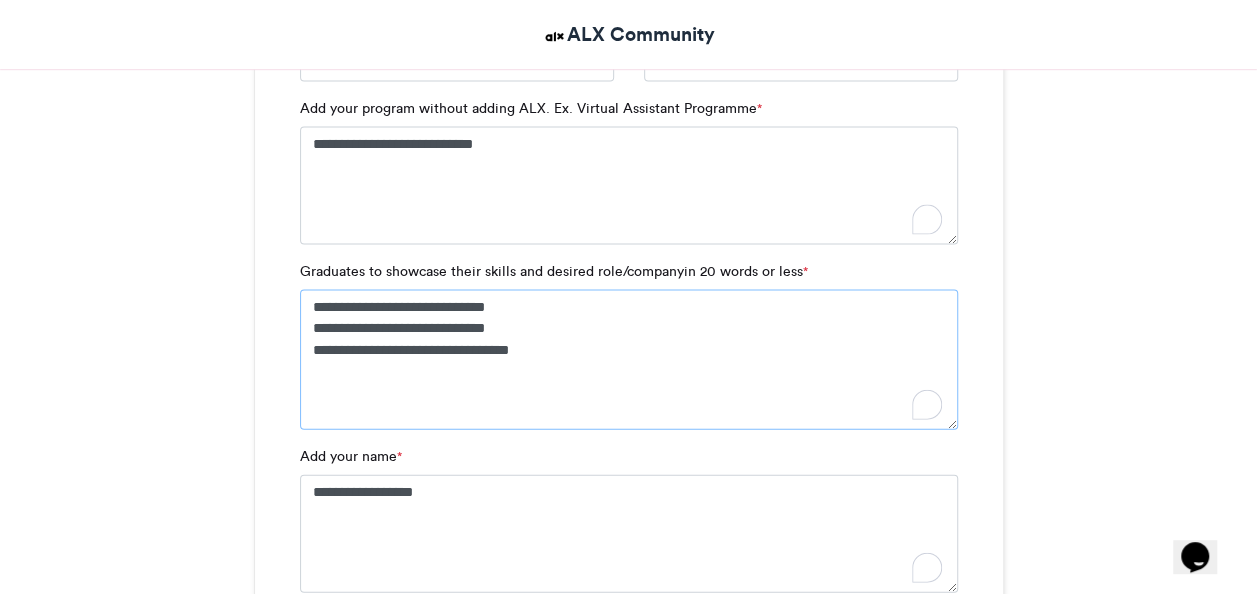 scroll, scrollTop: 2198, scrollLeft: 0, axis: vertical 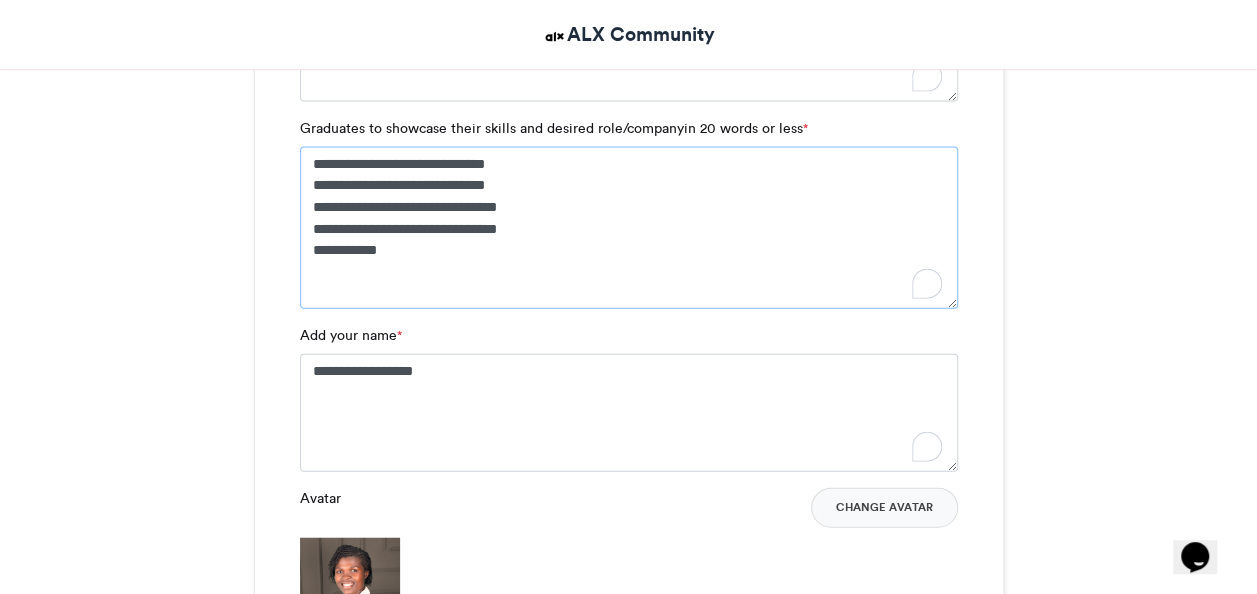 type on "**********" 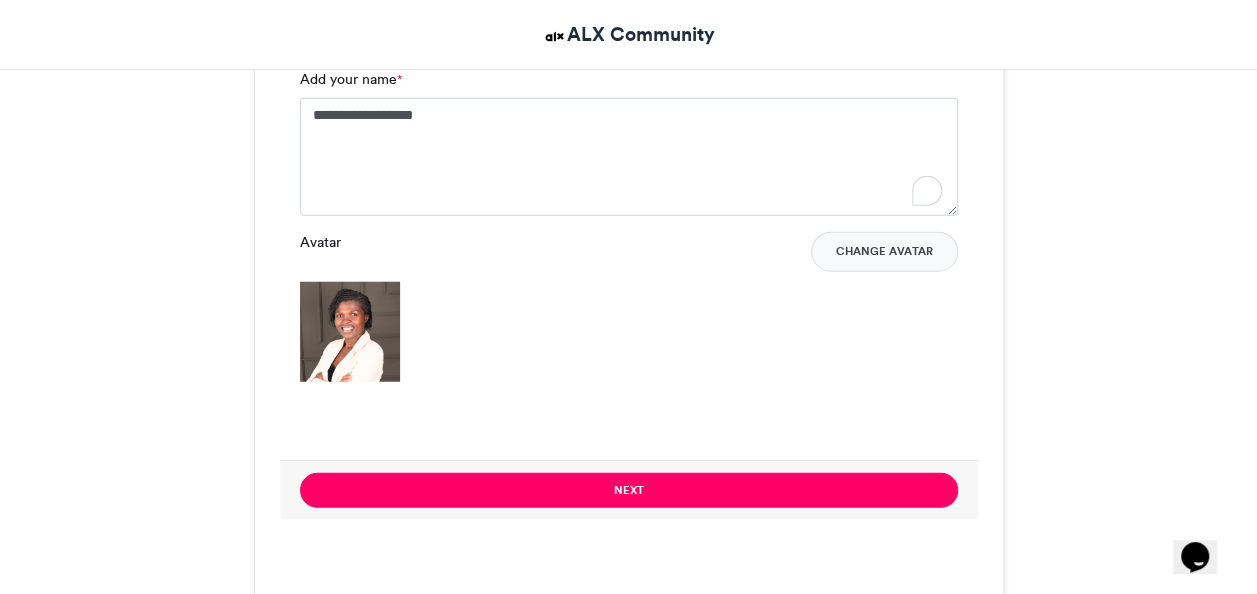 scroll, scrollTop: 2498, scrollLeft: 0, axis: vertical 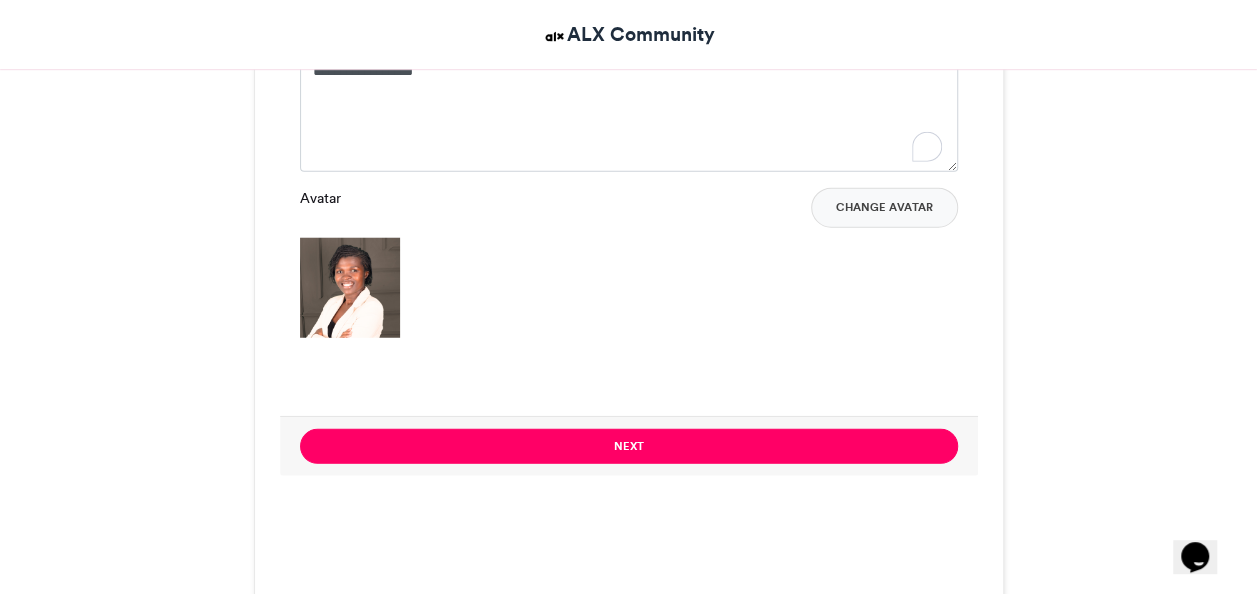 click at bounding box center [350, 288] 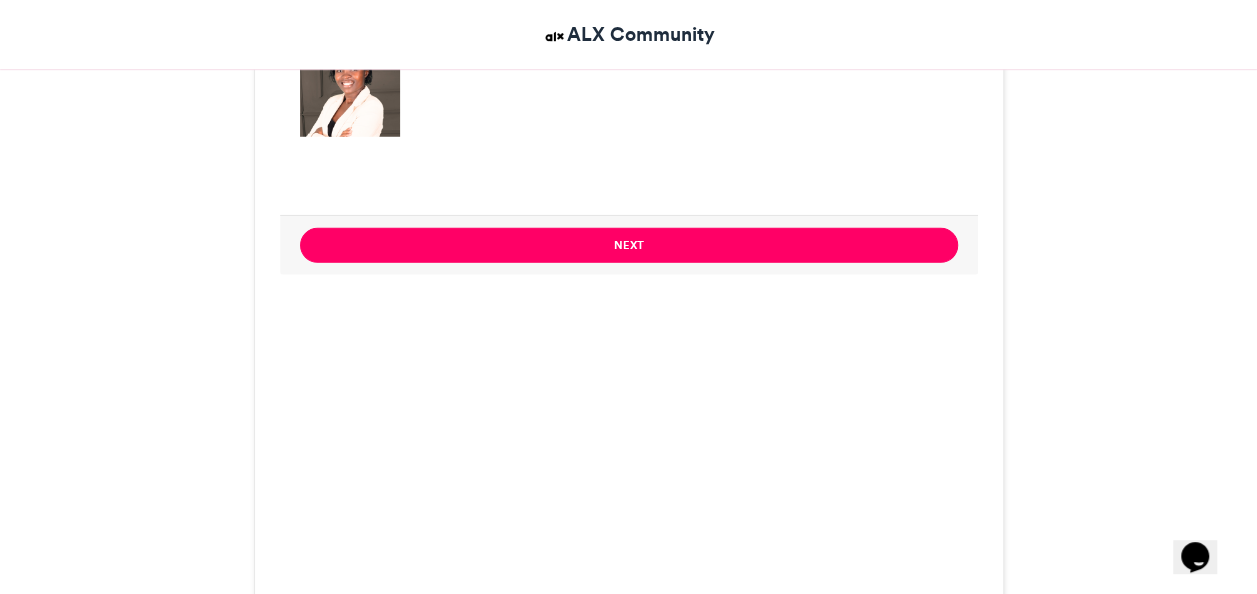 scroll, scrollTop: 2698, scrollLeft: 0, axis: vertical 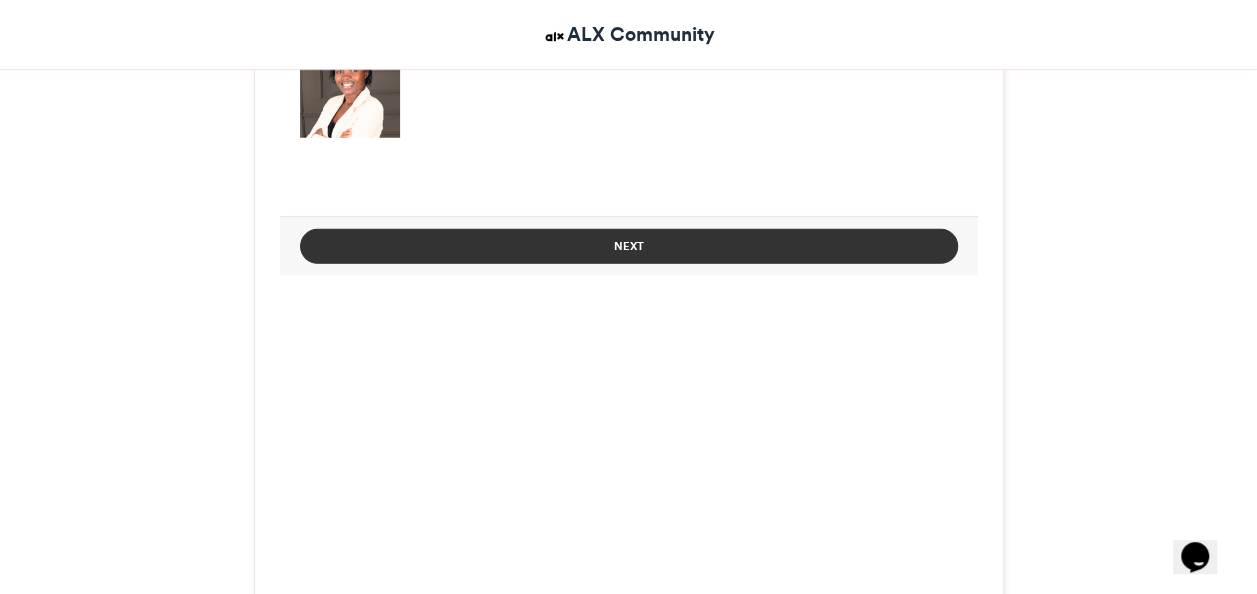 click on "Next" at bounding box center [629, 246] 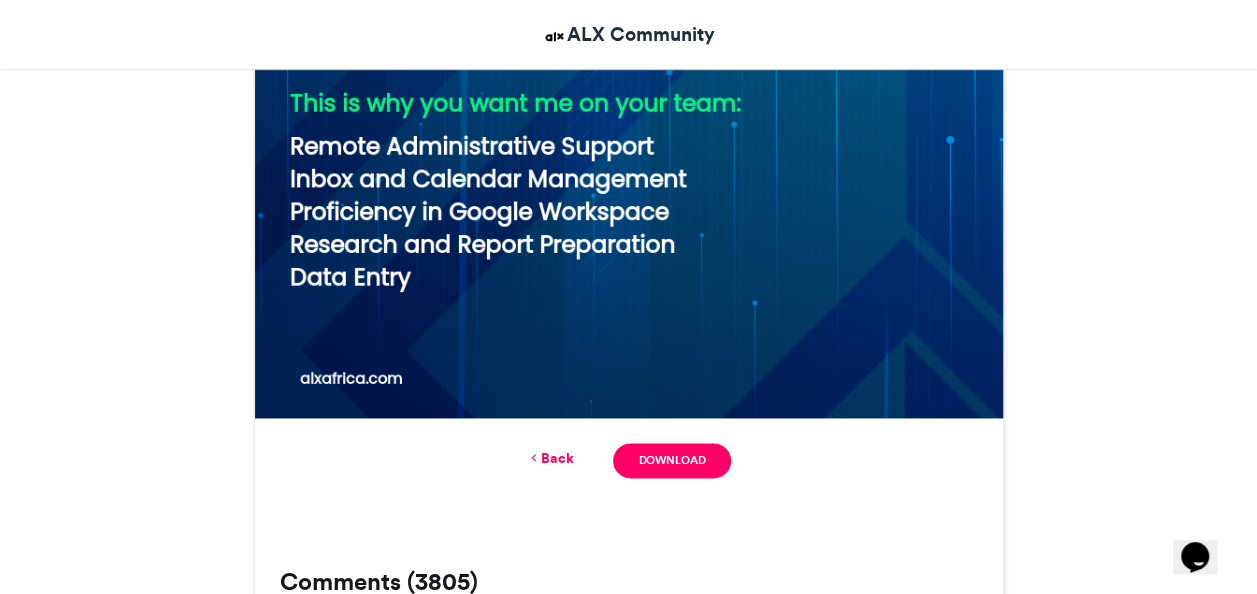 scroll, scrollTop: 1600, scrollLeft: 0, axis: vertical 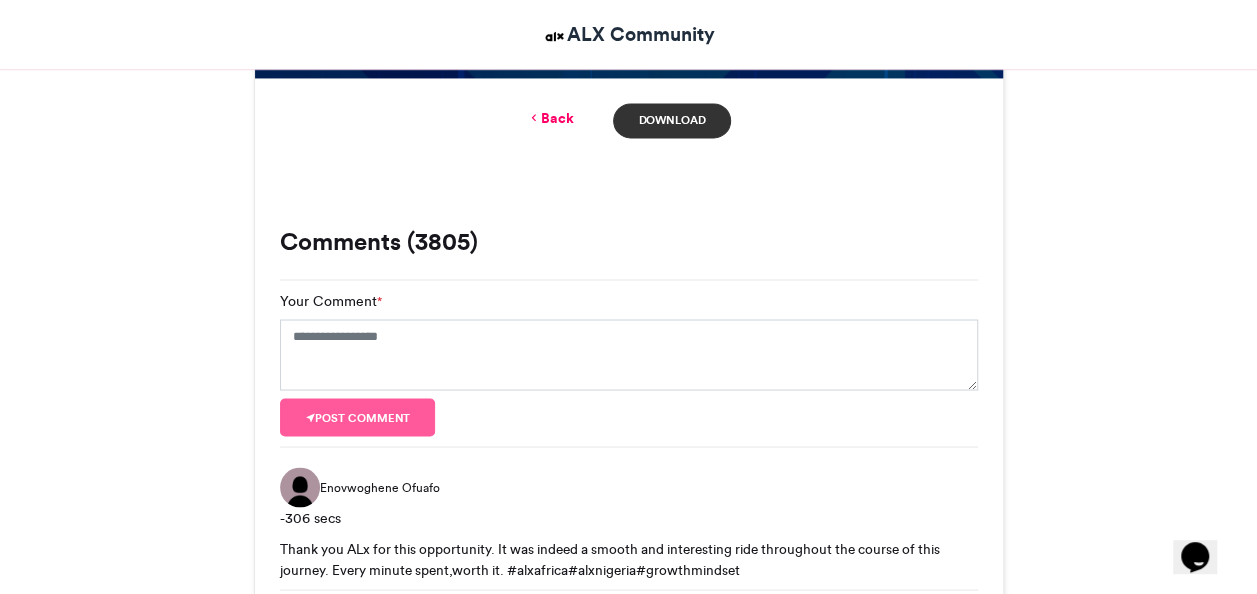 click on "Download" at bounding box center [671, 120] 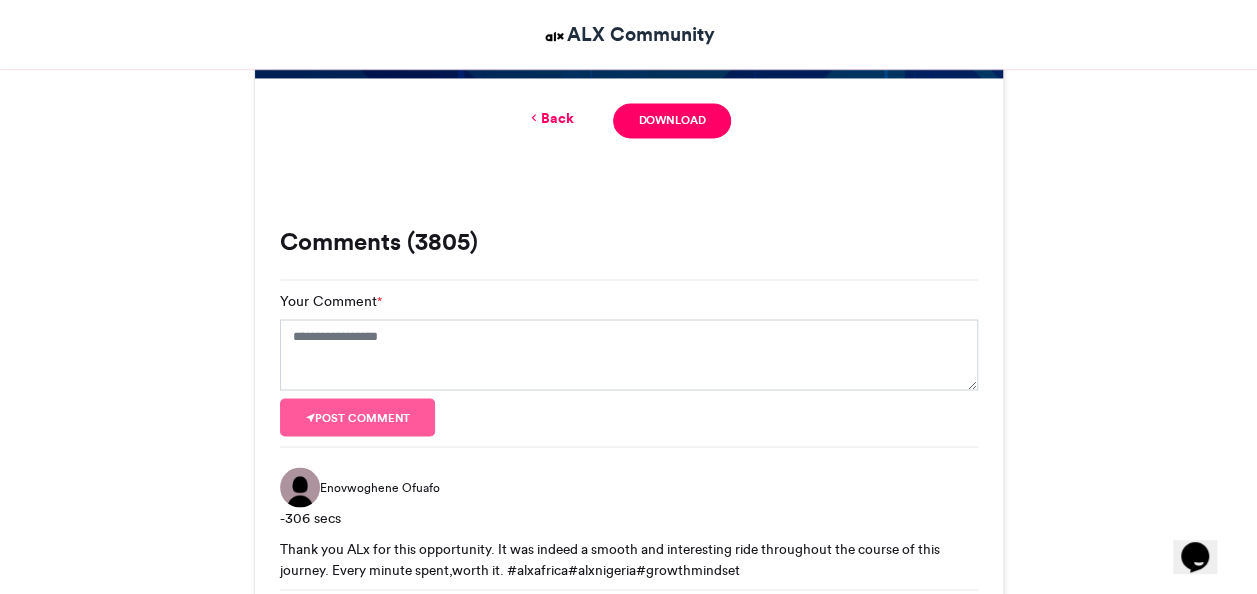 click on "Back
Download" at bounding box center (629, 120) 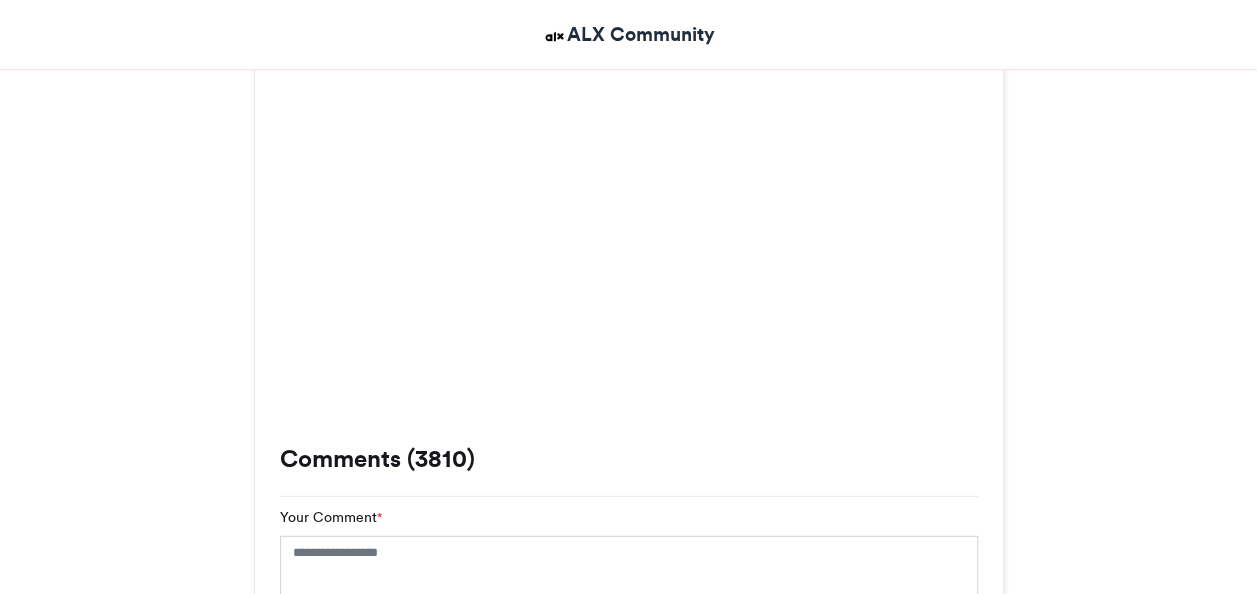 scroll, scrollTop: 2500, scrollLeft: 0, axis: vertical 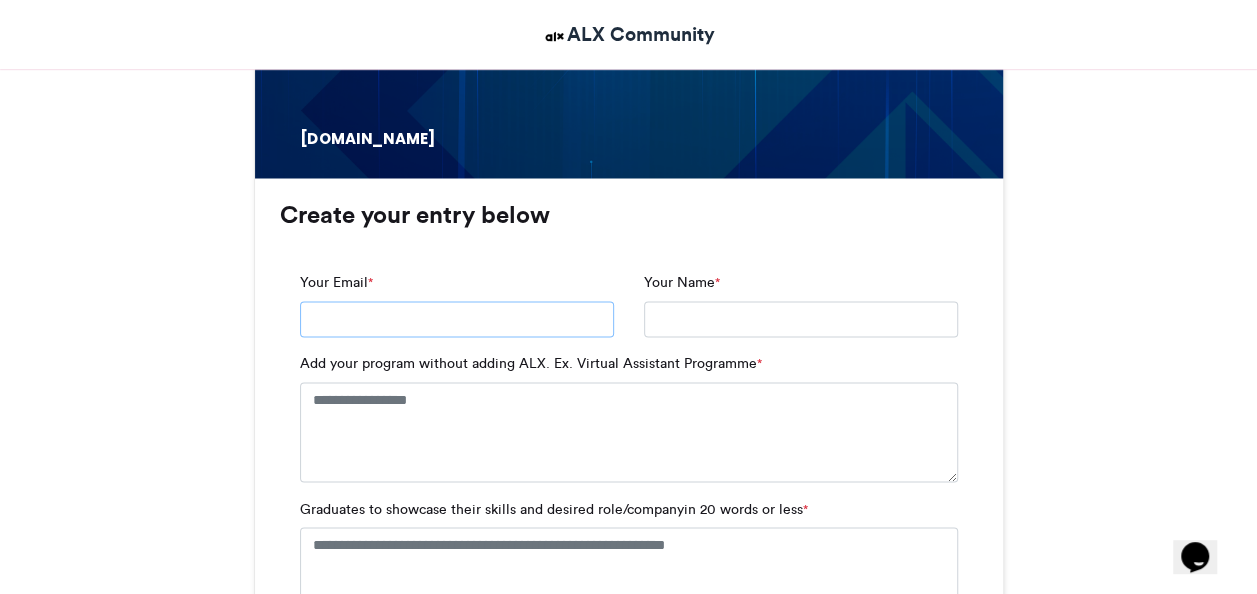 click on "Your Email  *" at bounding box center [457, 319] 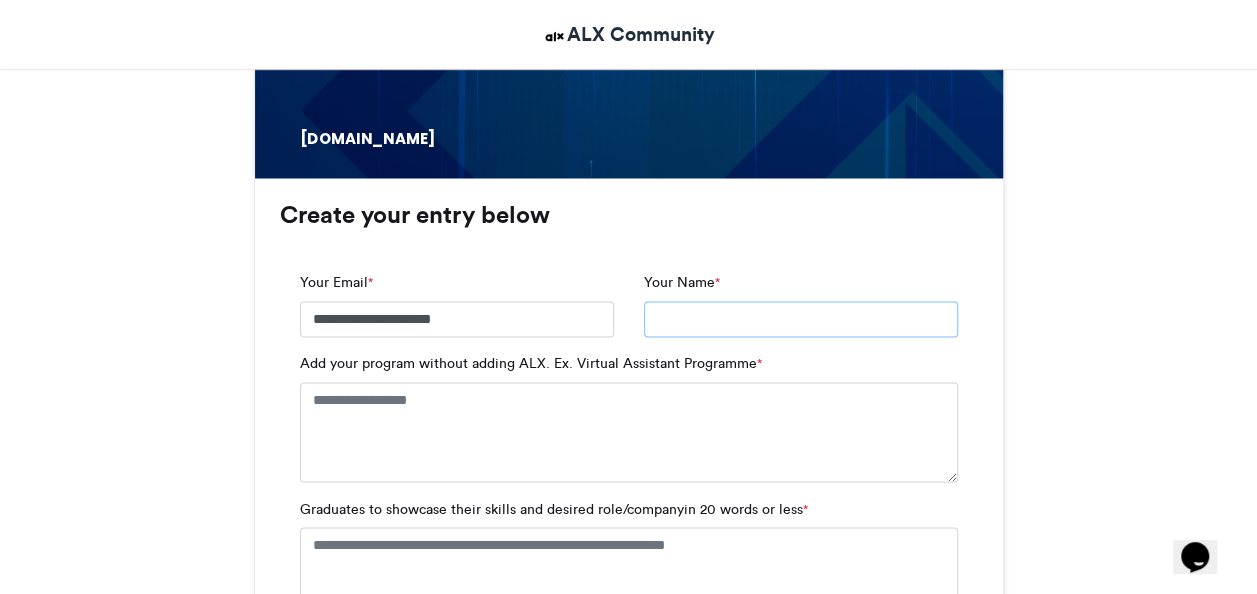 type on "**********" 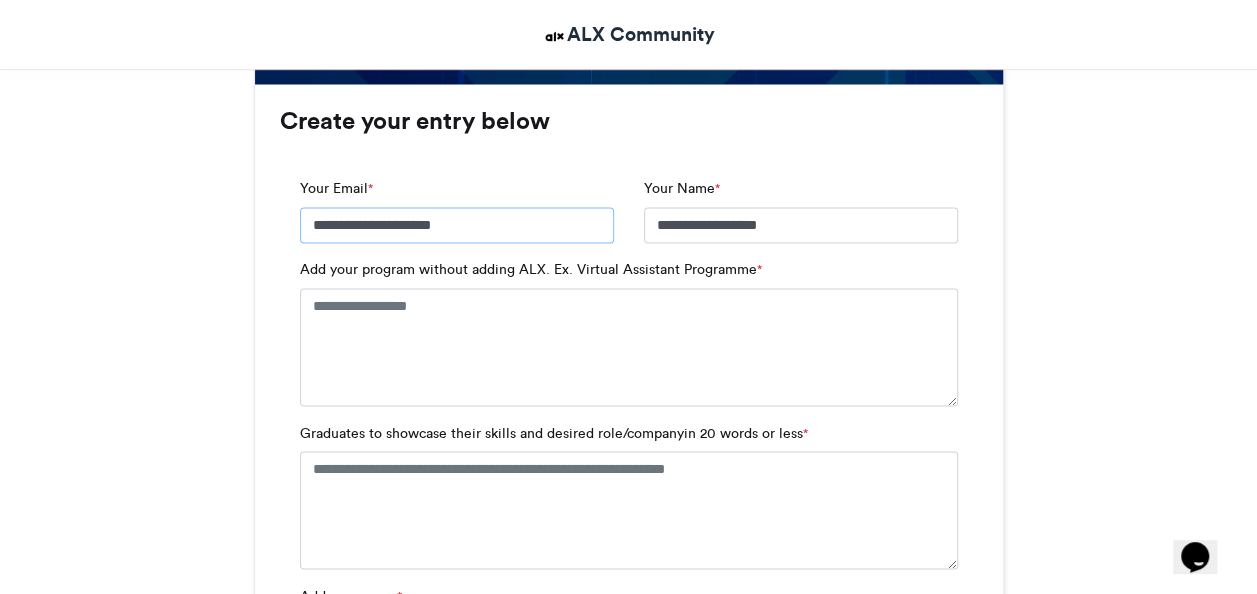 scroll, scrollTop: 1700, scrollLeft: 0, axis: vertical 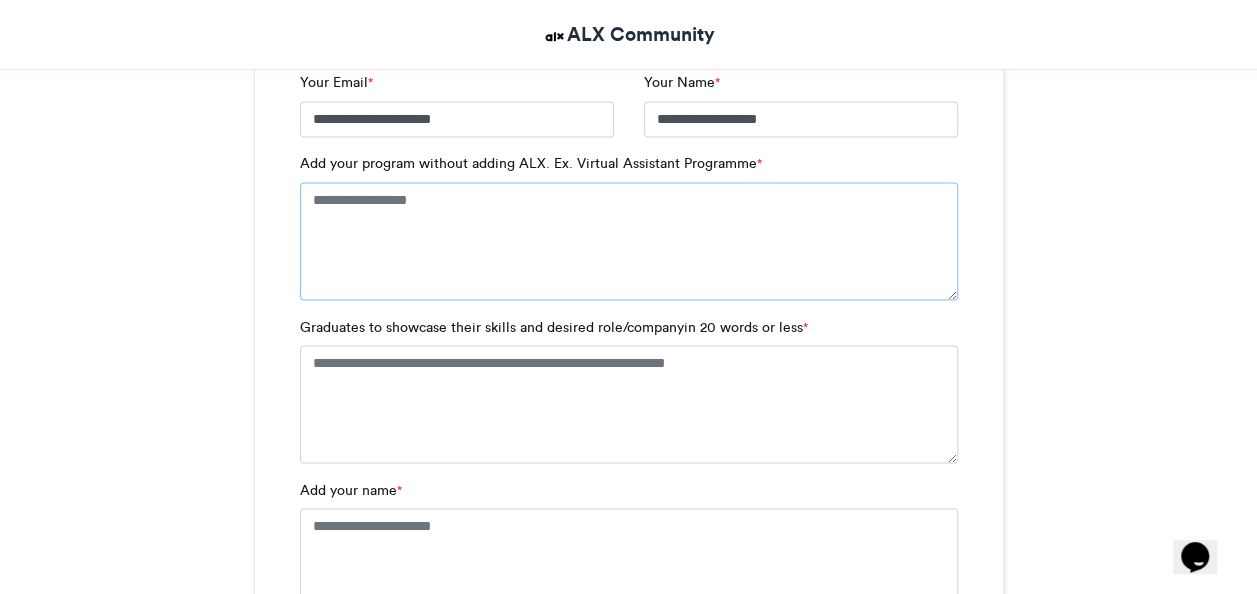 click on "Add your program without adding ALX. Ex. Virtual Assistant Programme  *" at bounding box center (629, 241) 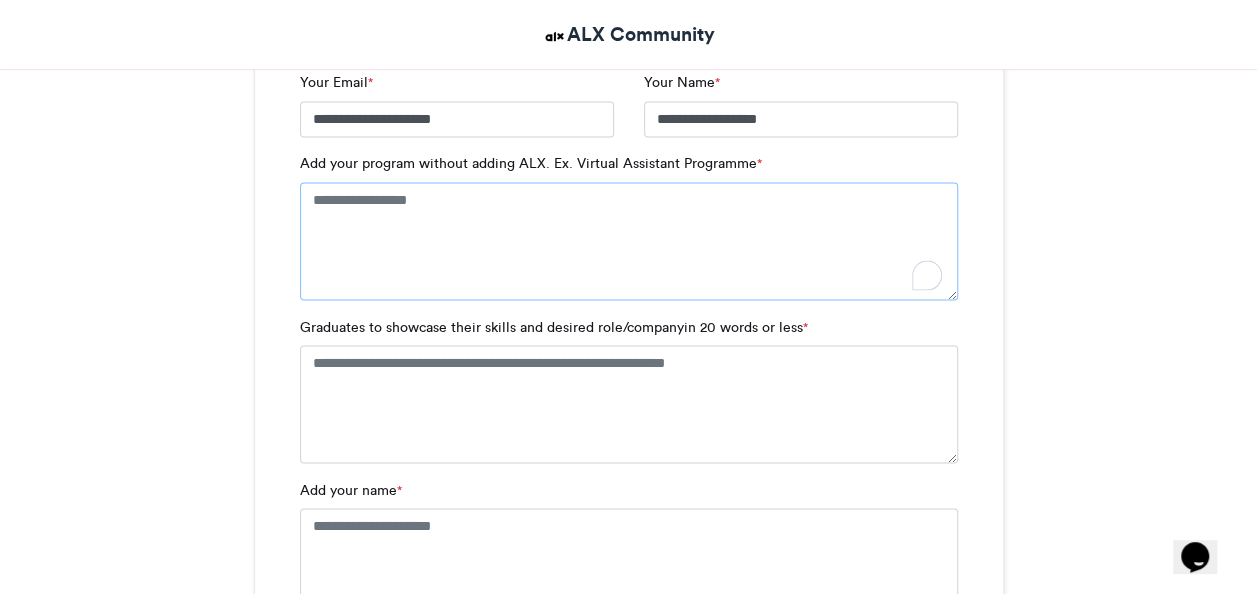type on "**********" 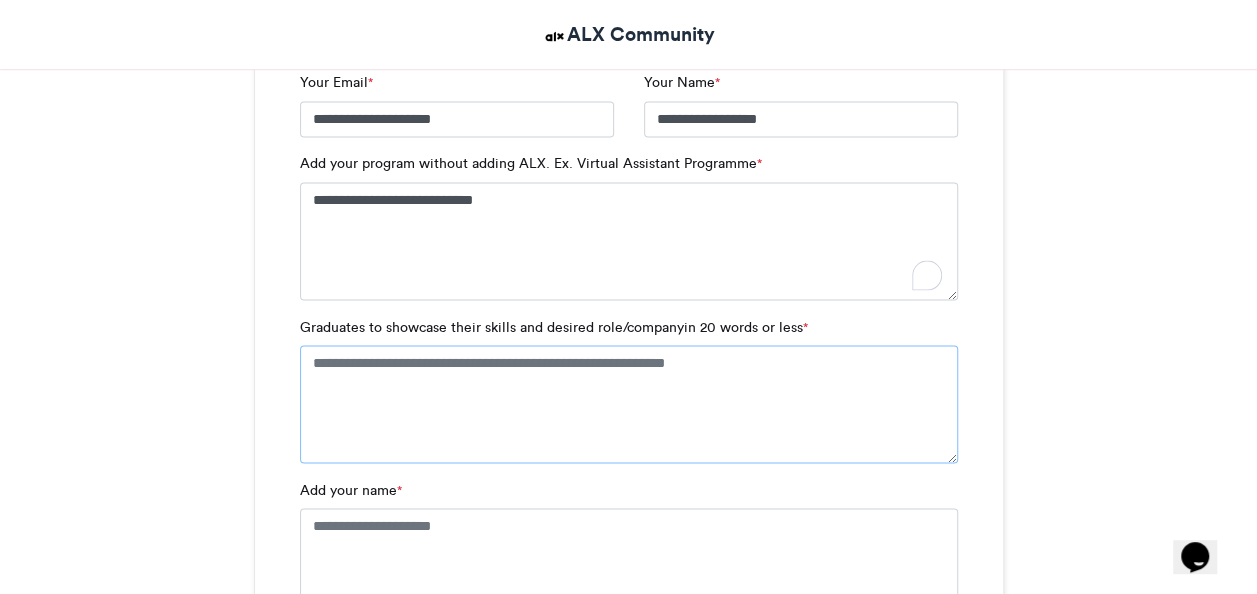 type on "**********" 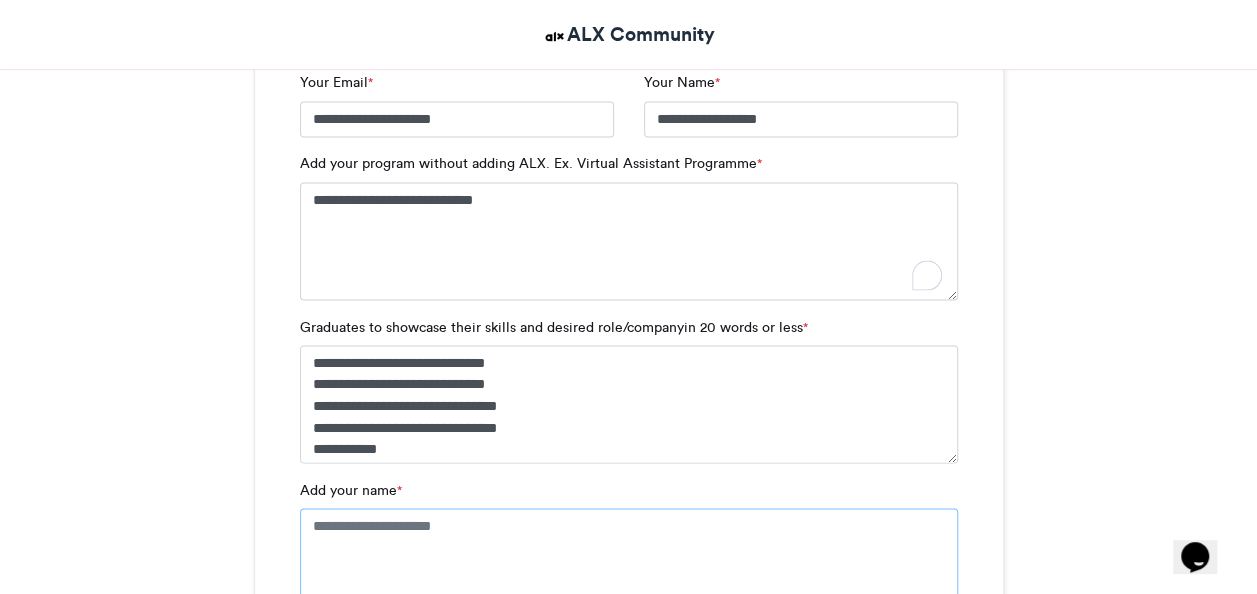 type on "**********" 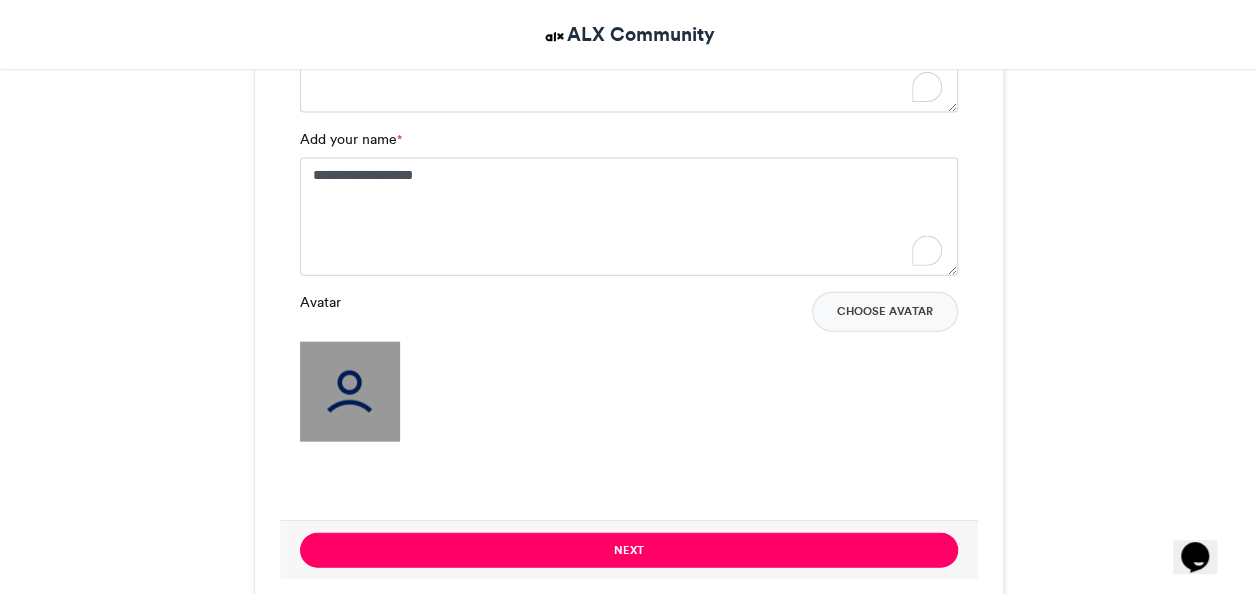 scroll, scrollTop: 1800, scrollLeft: 0, axis: vertical 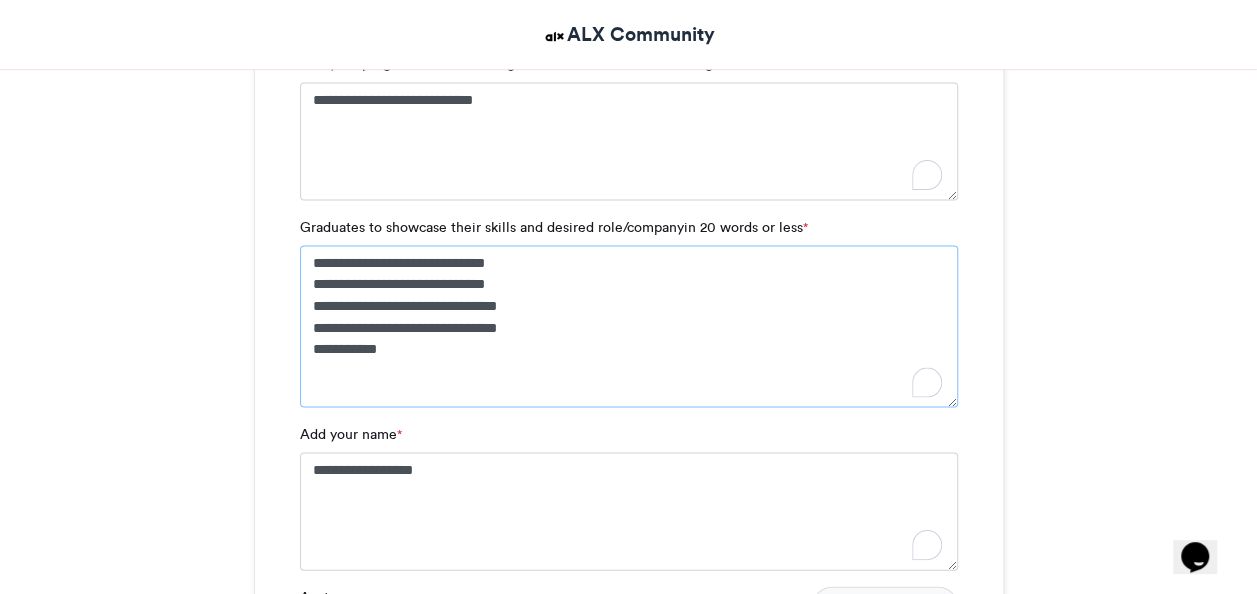 click on "**********" at bounding box center [629, 326] 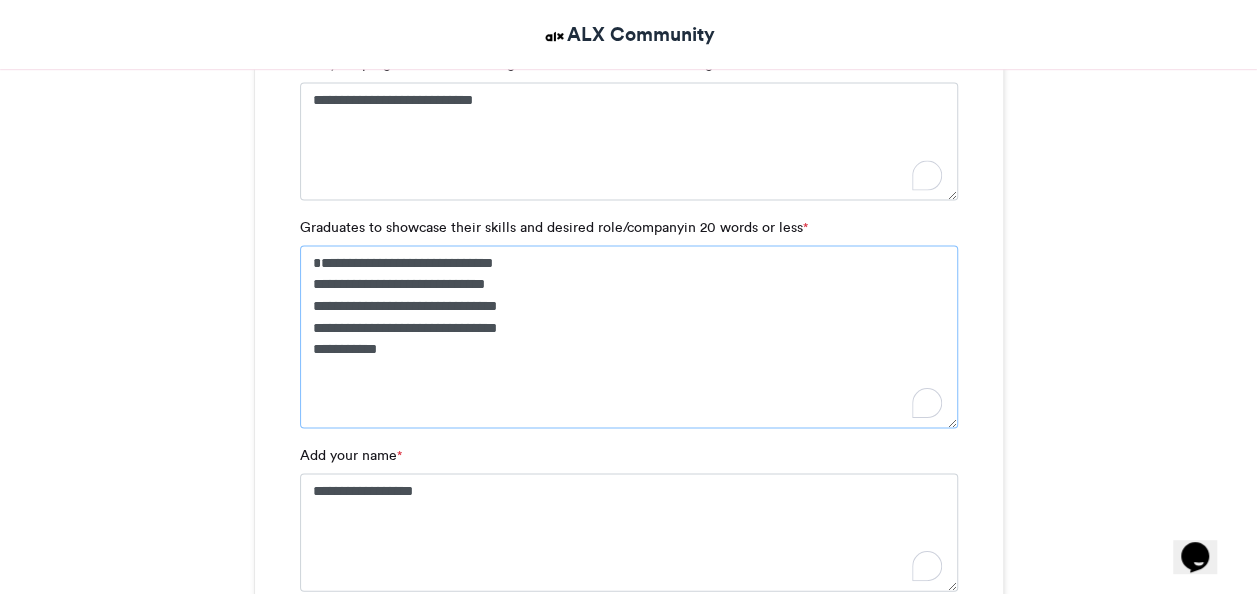 click on "**********" at bounding box center [629, 336] 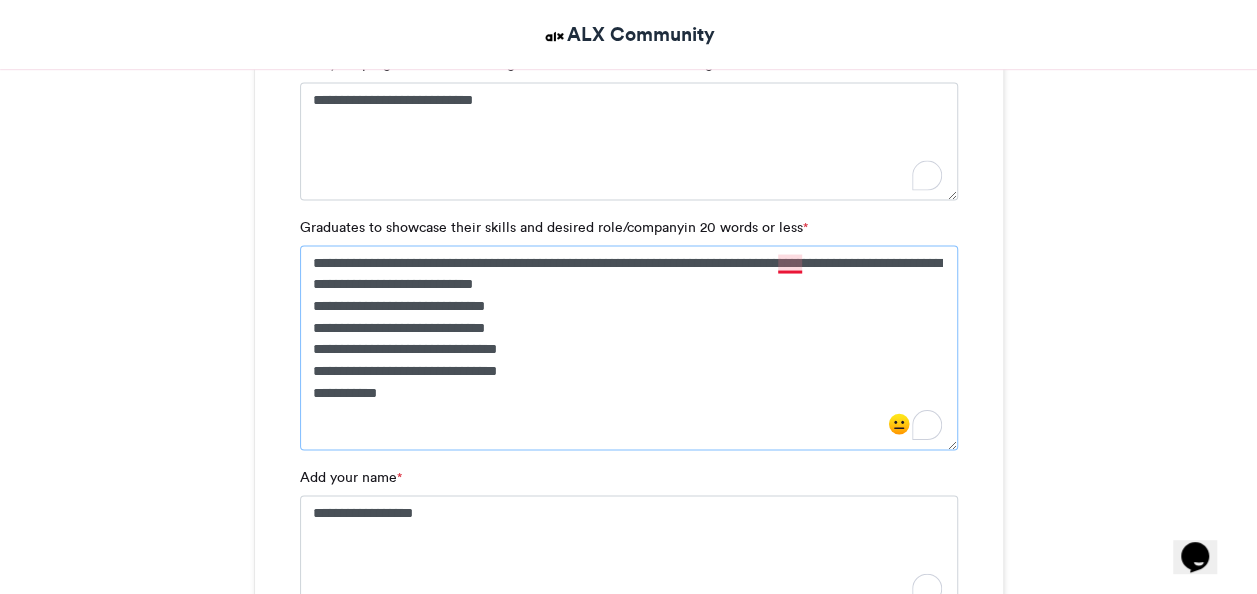 click on "**********" at bounding box center (629, 347) 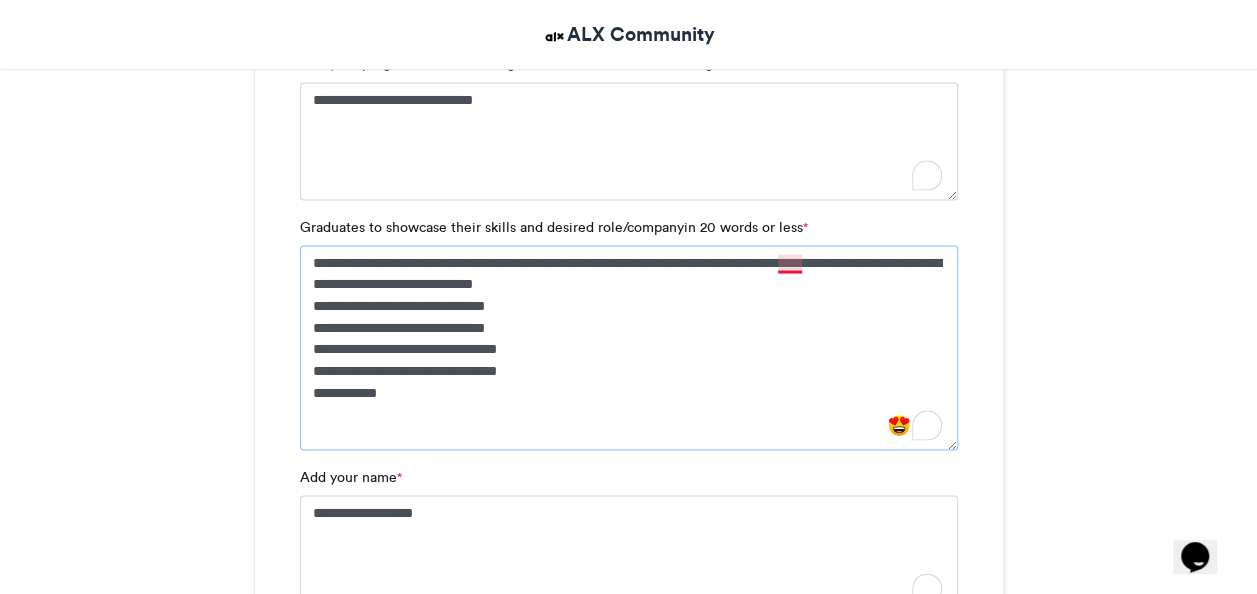 click on "**********" at bounding box center [629, 347] 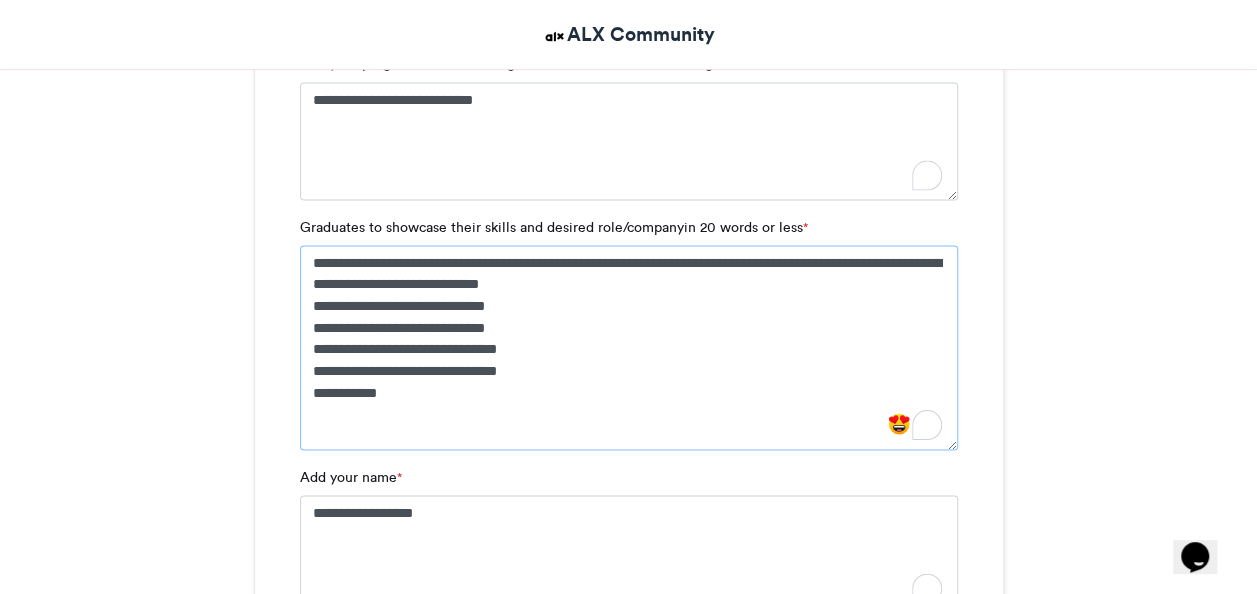 drag, startPoint x: 394, startPoint y: 393, endPoint x: 312, endPoint y: 306, distance: 119.55334 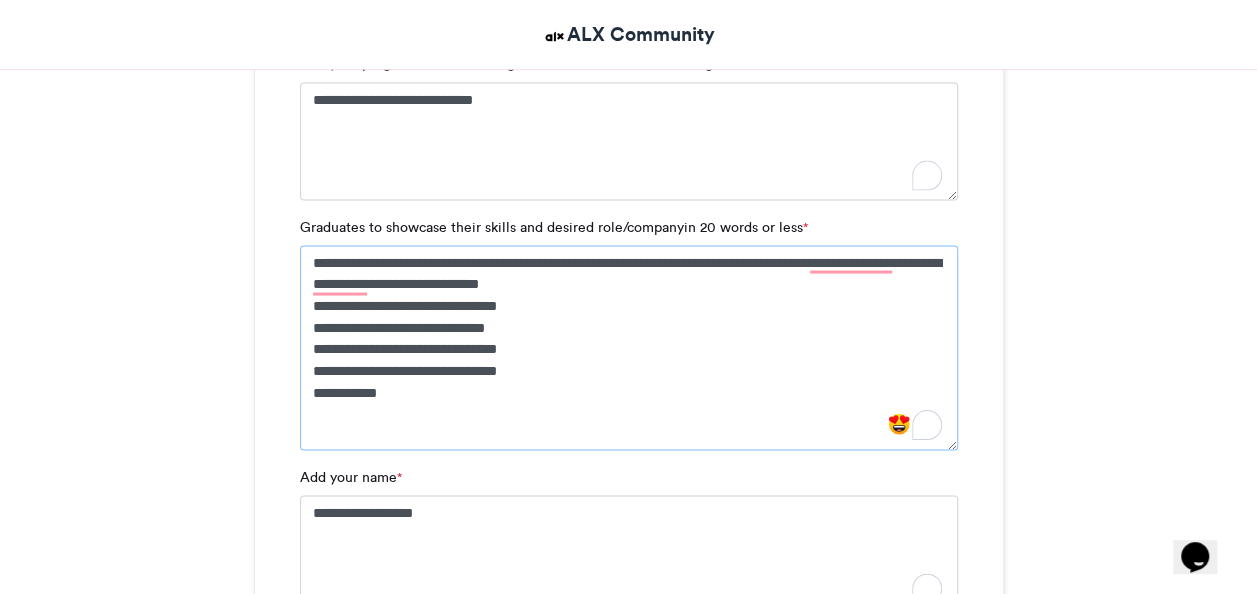 drag, startPoint x: 314, startPoint y: 308, endPoint x: 304, endPoint y: 309, distance: 10.049875 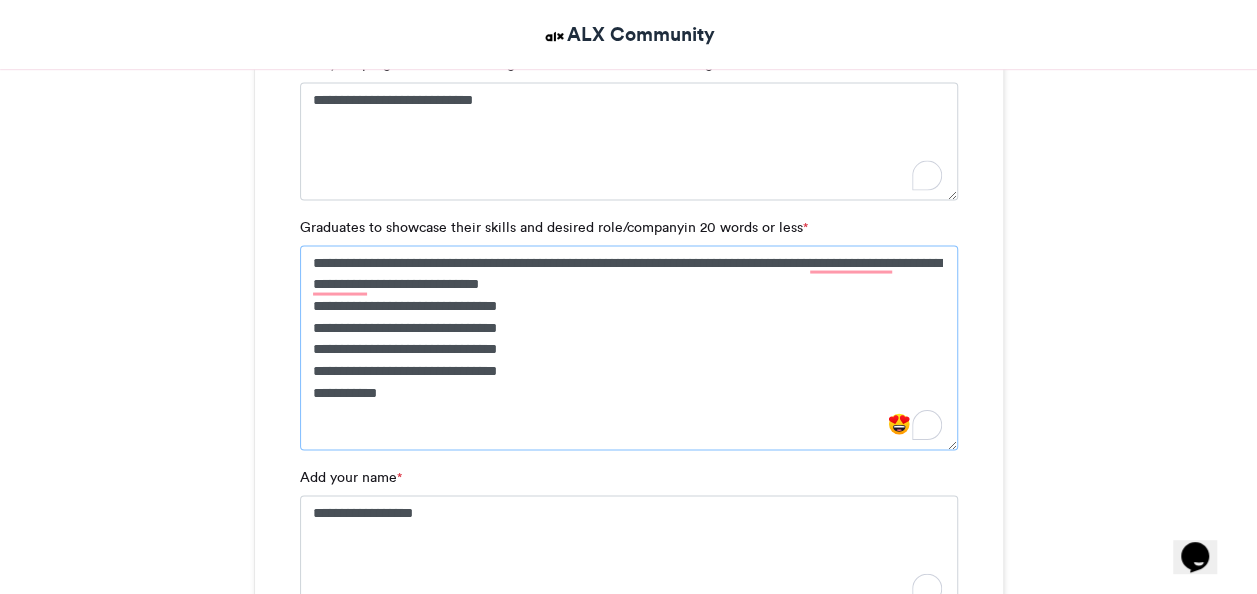 click on "**********" at bounding box center [629, 347] 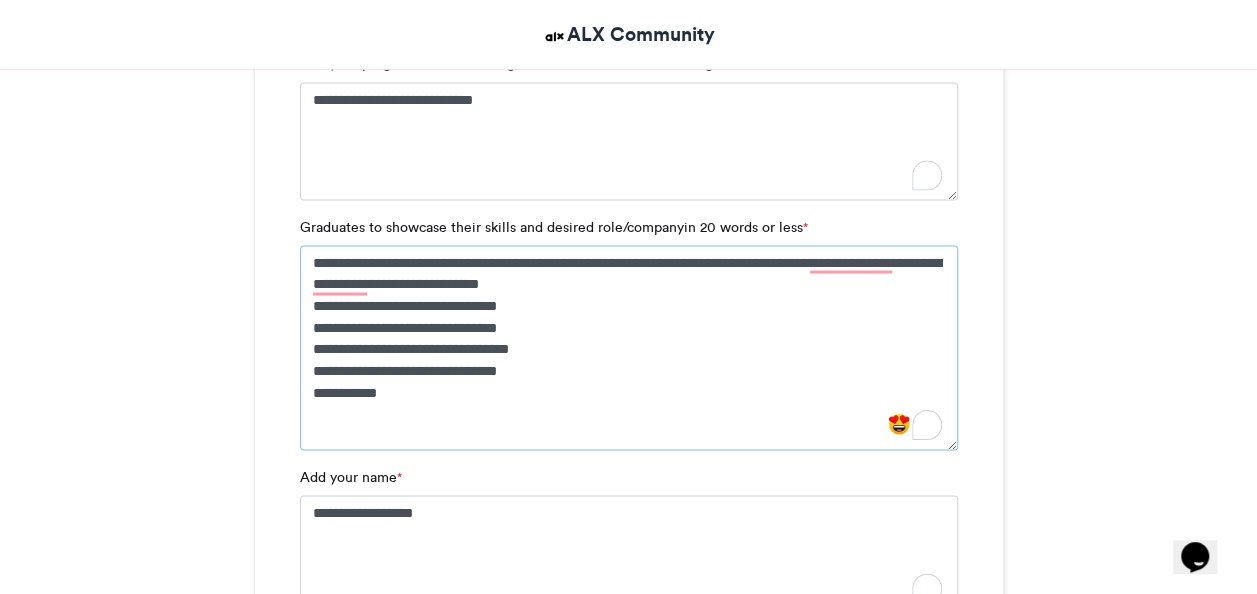 click on "**********" at bounding box center (629, 347) 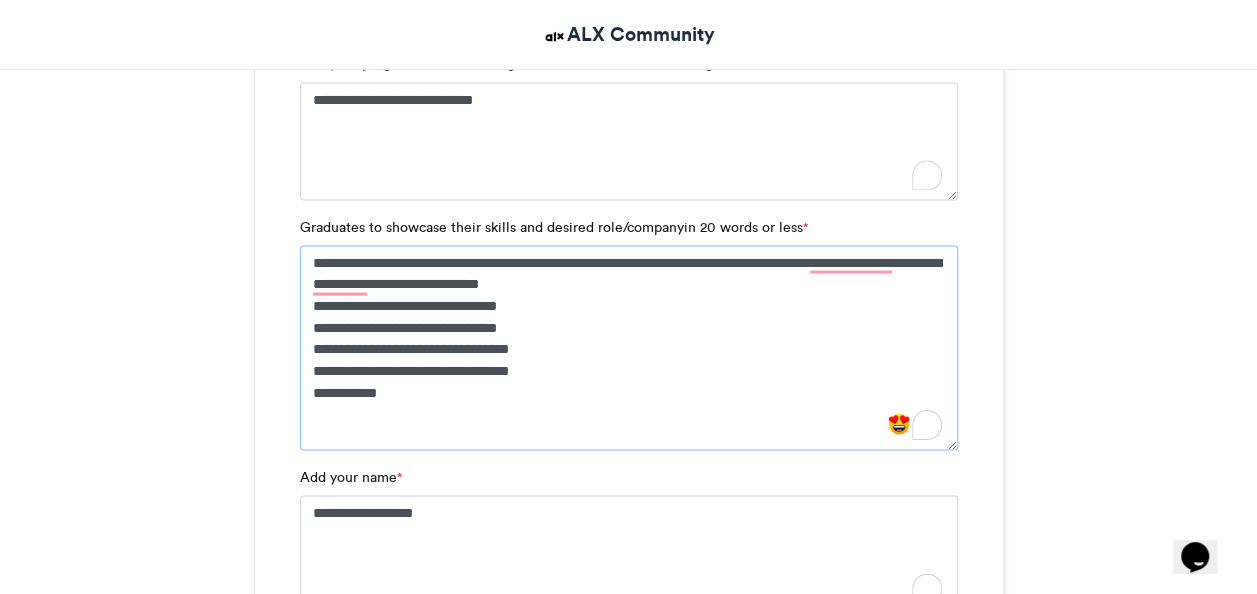 click on "**********" at bounding box center (629, 347) 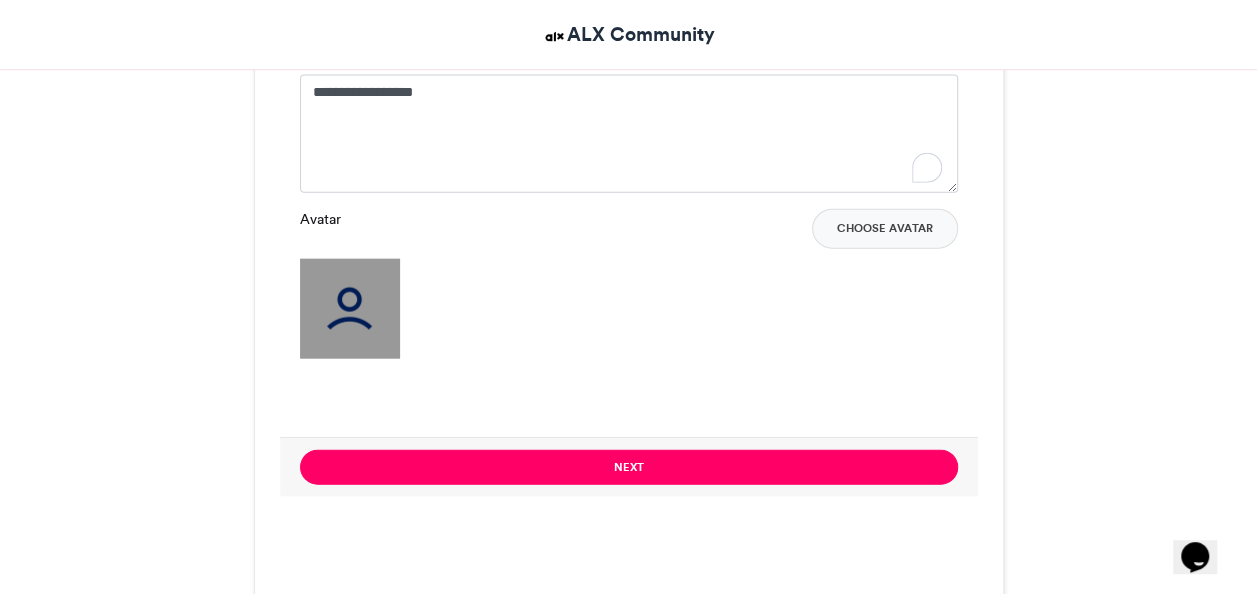 scroll, scrollTop: 2200, scrollLeft: 0, axis: vertical 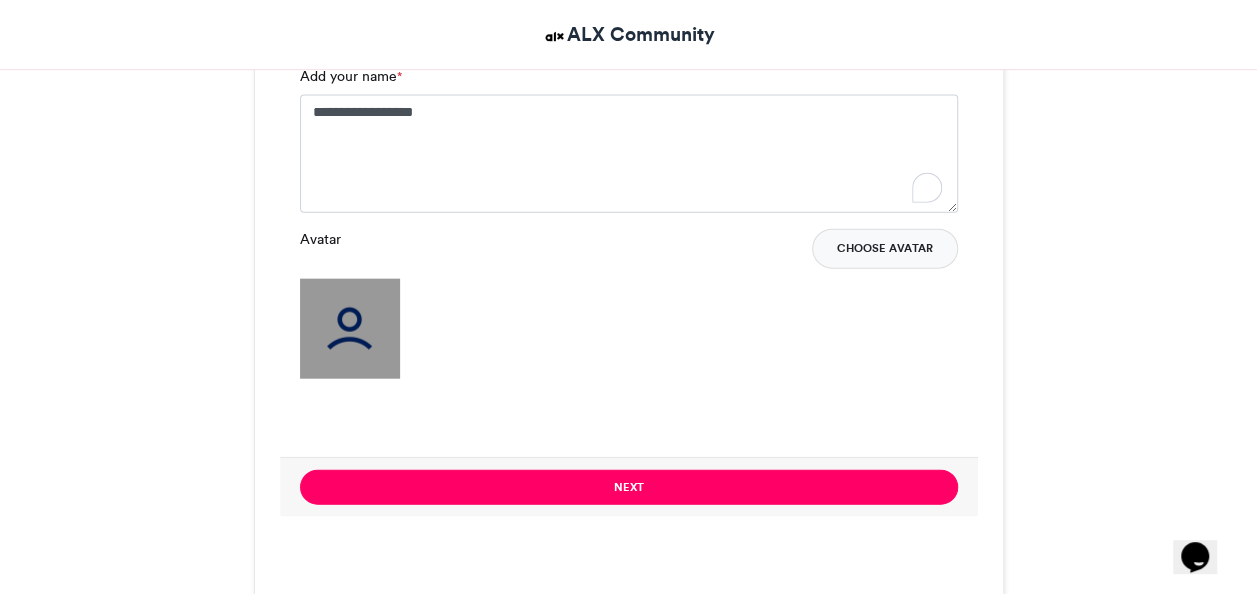 type on "**********" 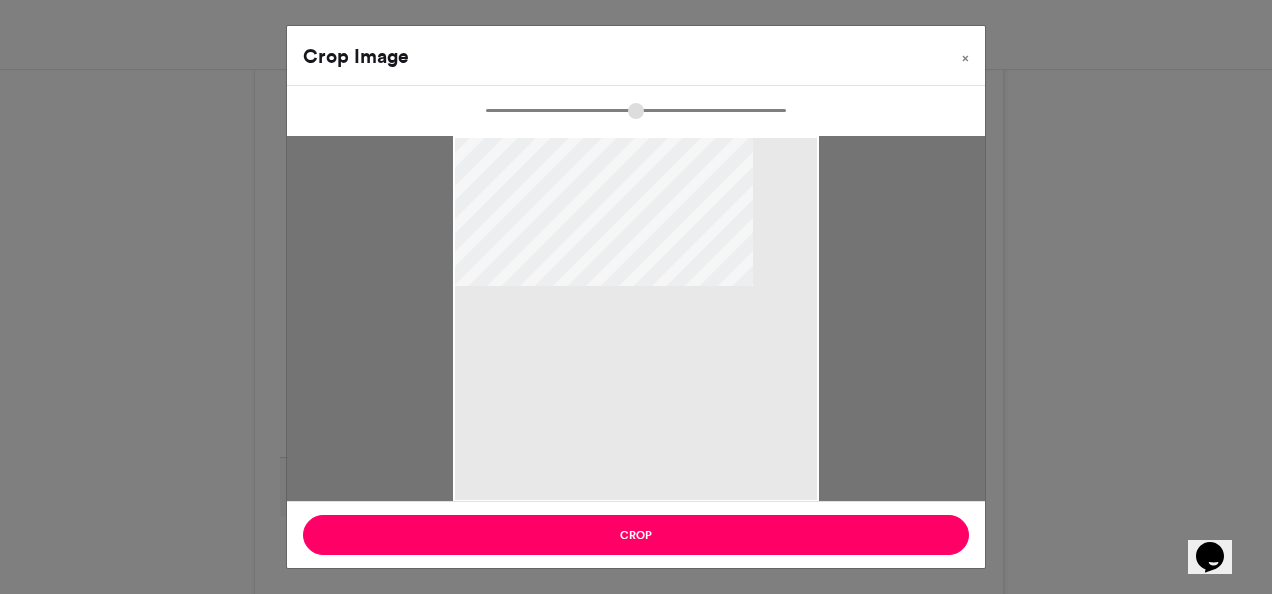 type on "*****" 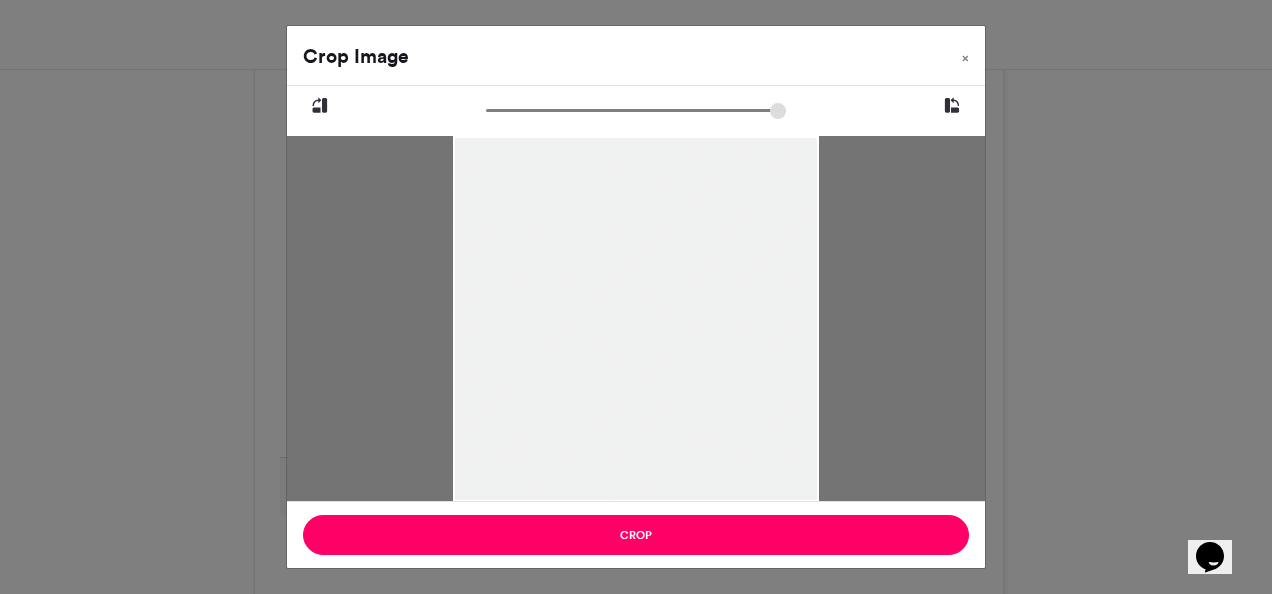 drag, startPoint x: 638, startPoint y: 253, endPoint x: 638, endPoint y: 336, distance: 83 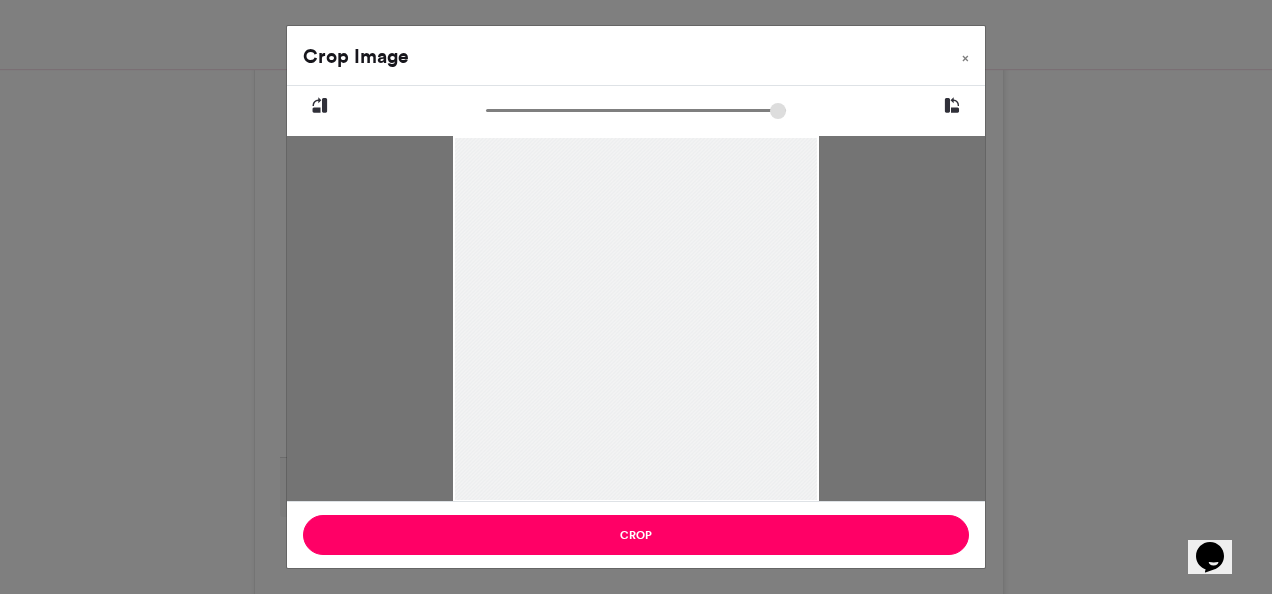 click at bounding box center [636, 395] 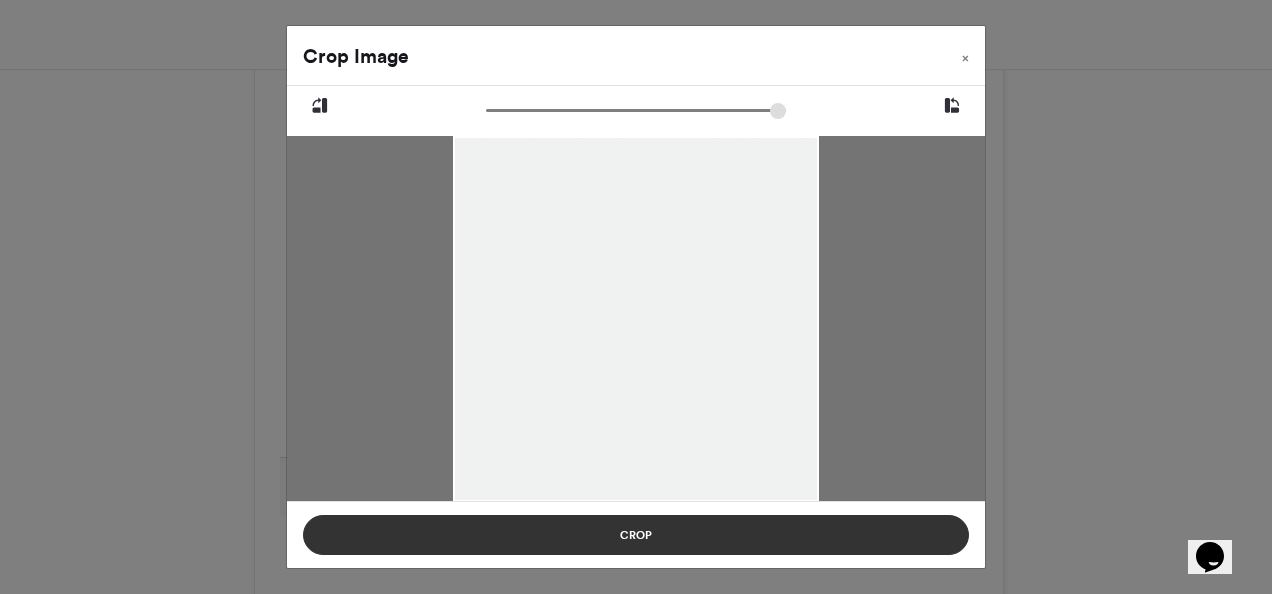 click on "Crop" at bounding box center (636, 535) 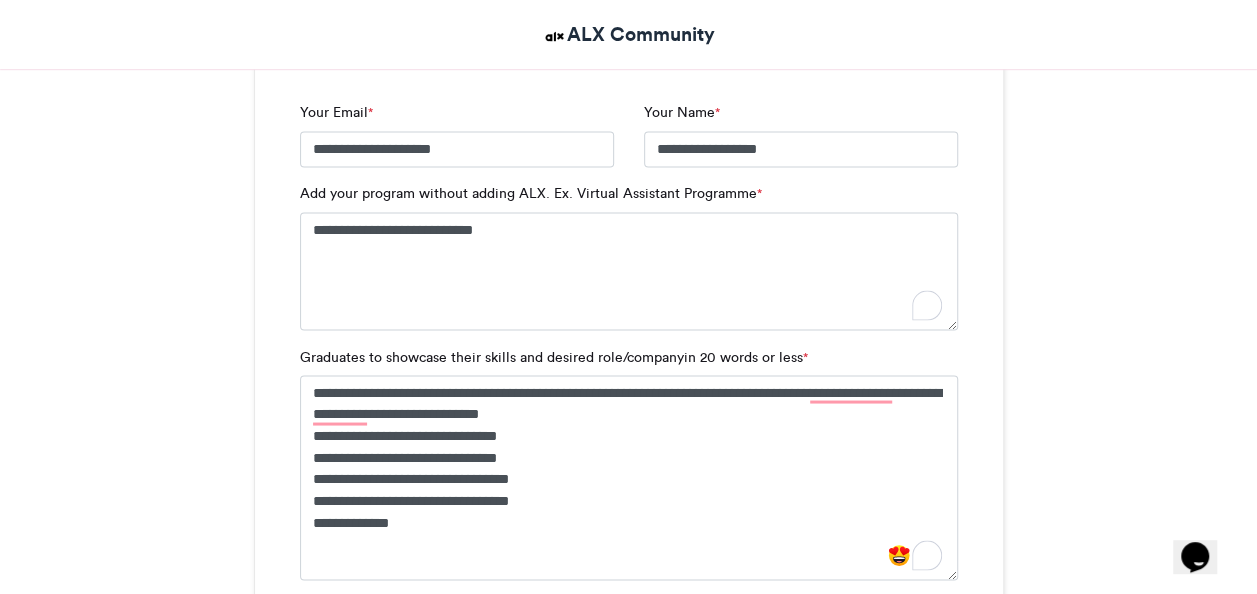 scroll, scrollTop: 1900, scrollLeft: 0, axis: vertical 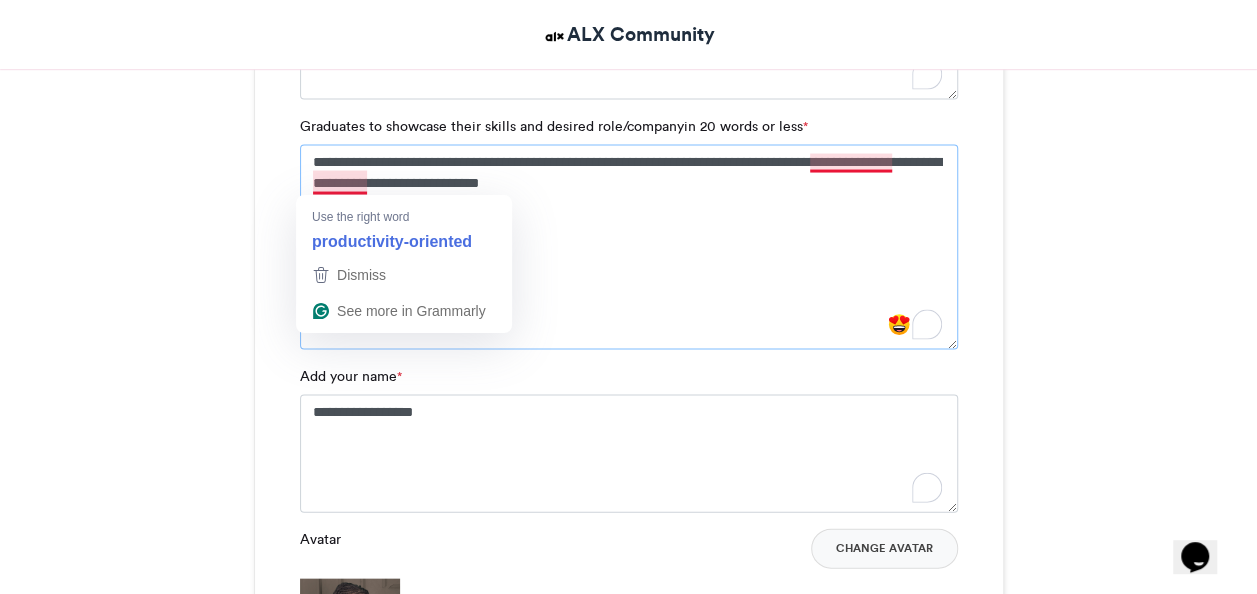 click on "**********" at bounding box center (629, 247) 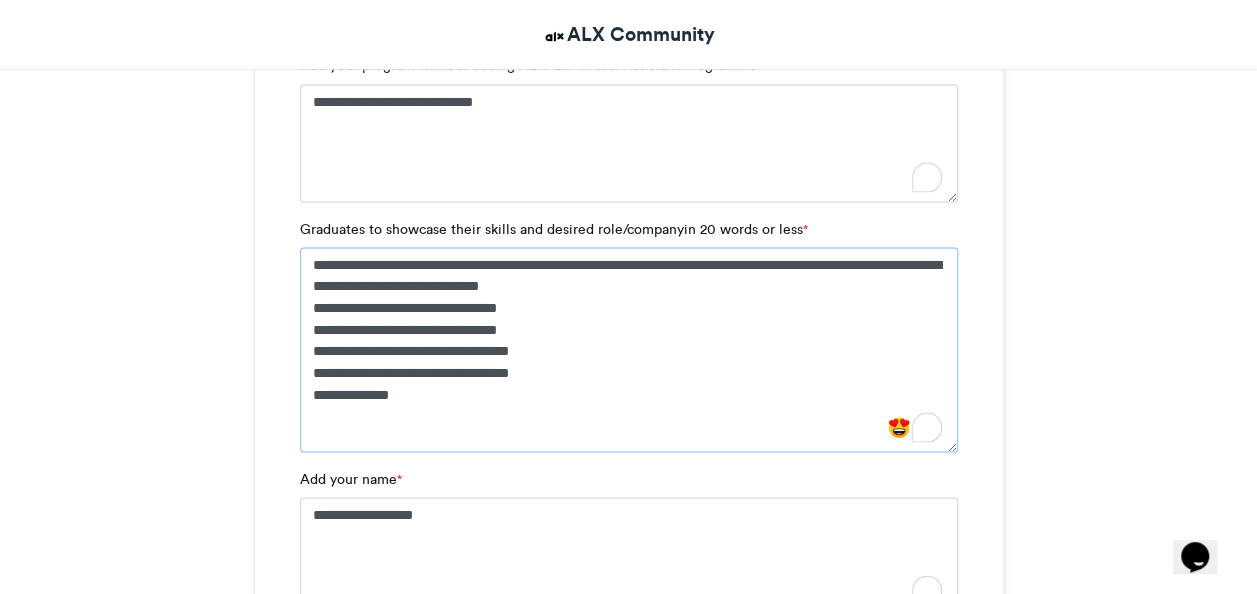 scroll, scrollTop: 1800, scrollLeft: 0, axis: vertical 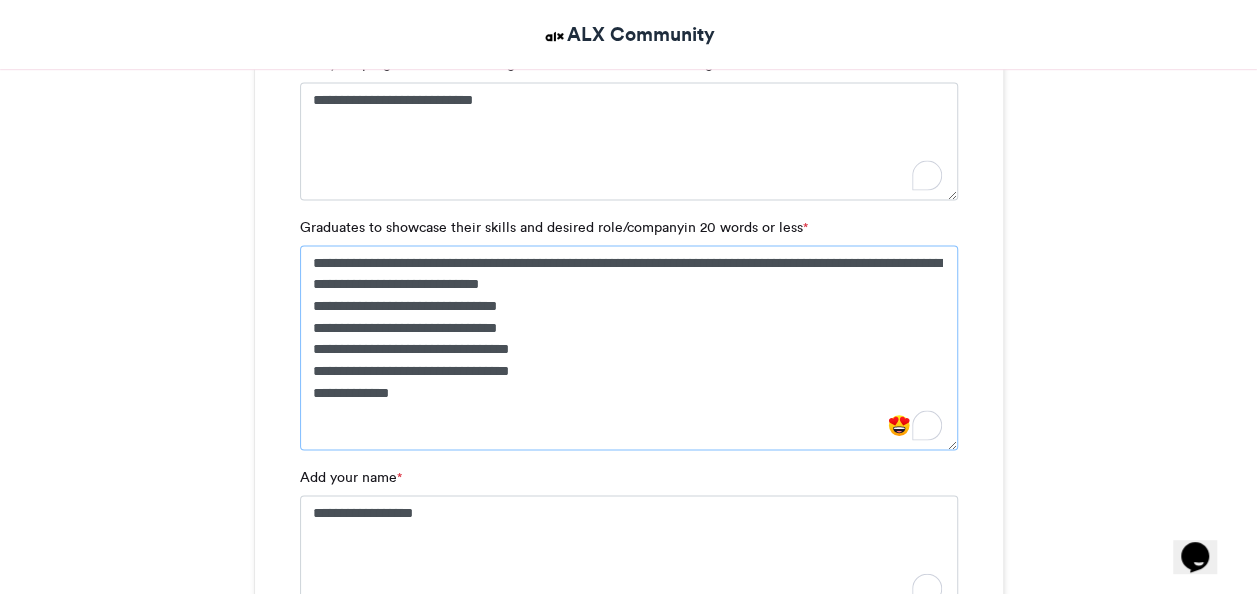 click on "**********" at bounding box center (629, 347) 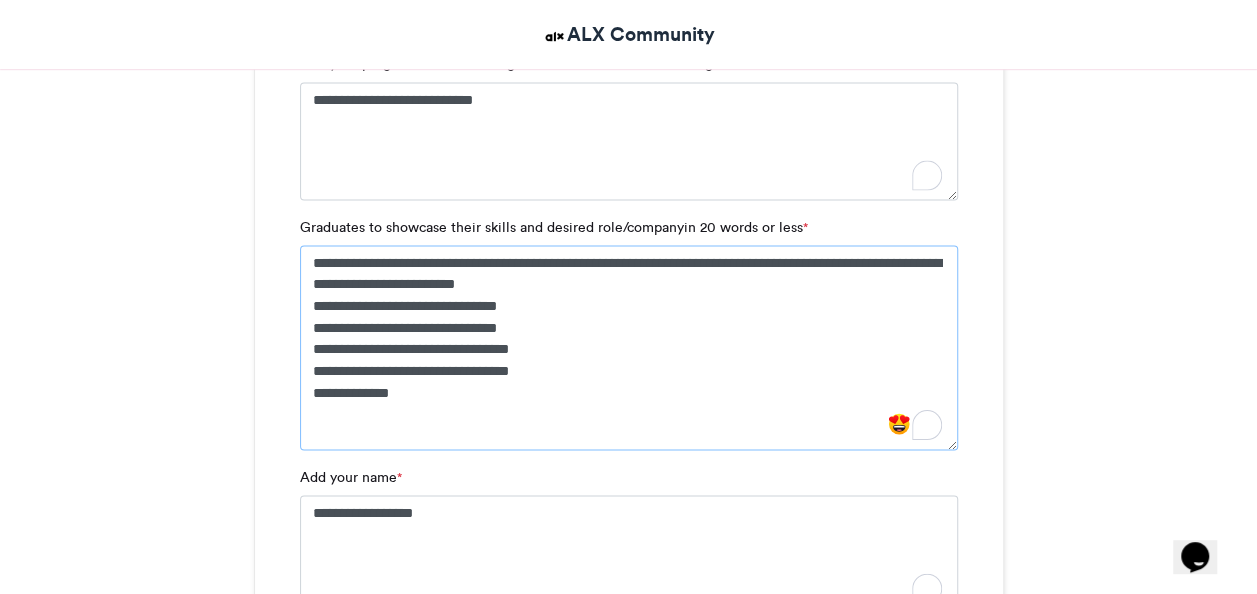 drag, startPoint x: 754, startPoint y: 260, endPoint x: 658, endPoint y: 264, distance: 96.0833 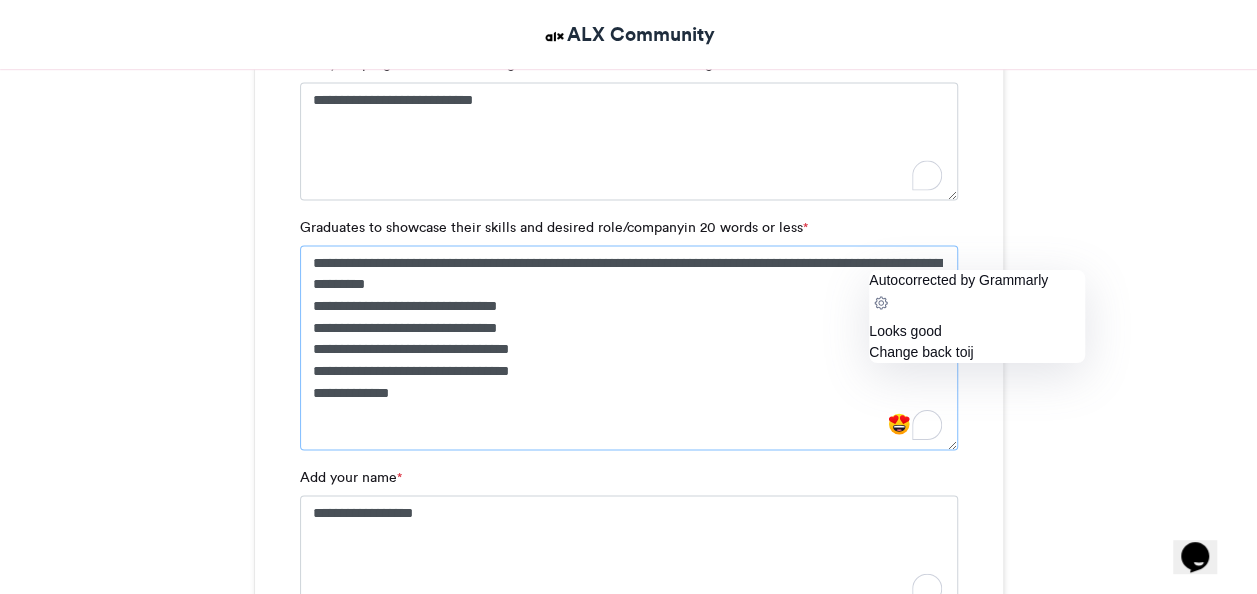 click on "**********" at bounding box center (629, 347) 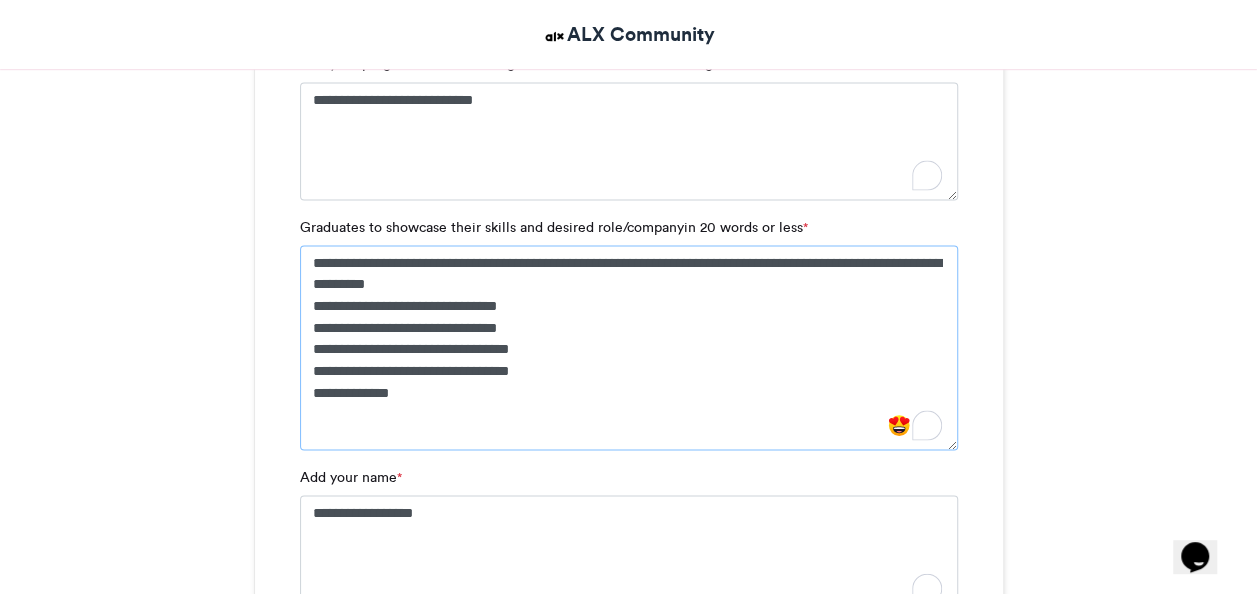 drag, startPoint x: 877, startPoint y: 260, endPoint x: 405, endPoint y: 284, distance: 472.60977 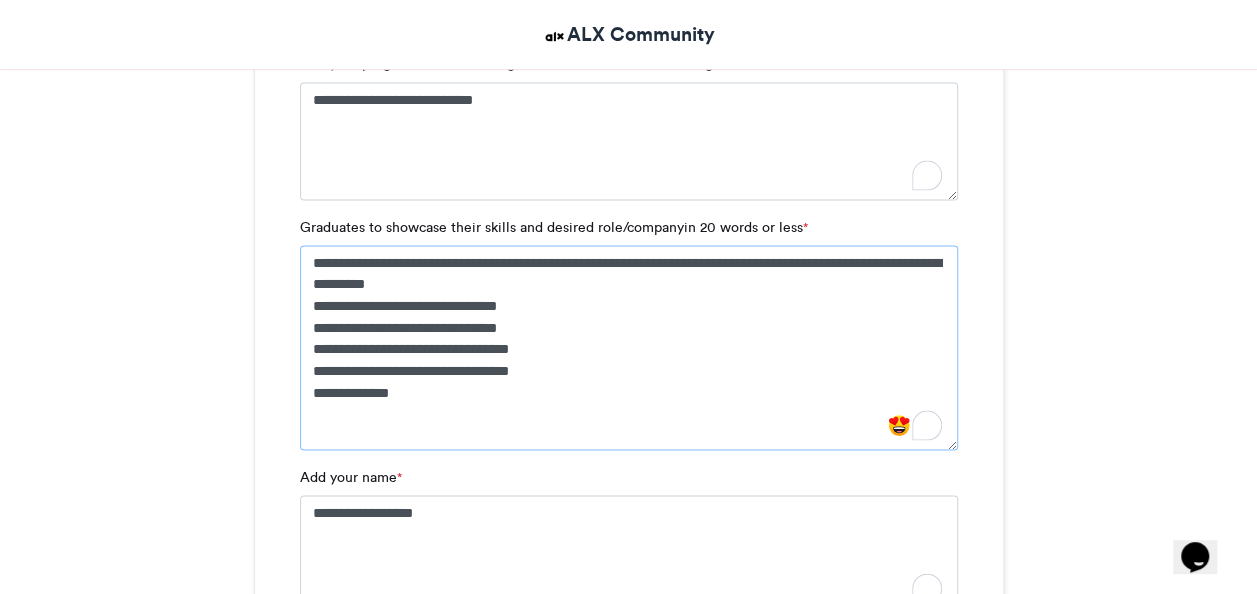 click on "**********" at bounding box center [629, 347] 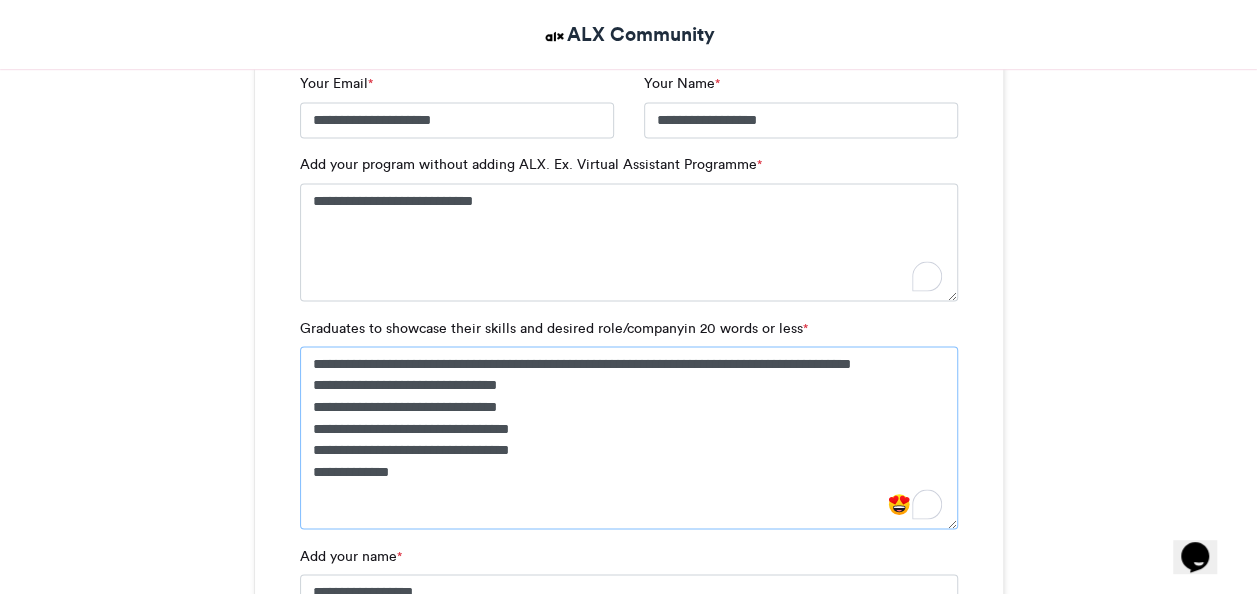 scroll, scrollTop: 1700, scrollLeft: 0, axis: vertical 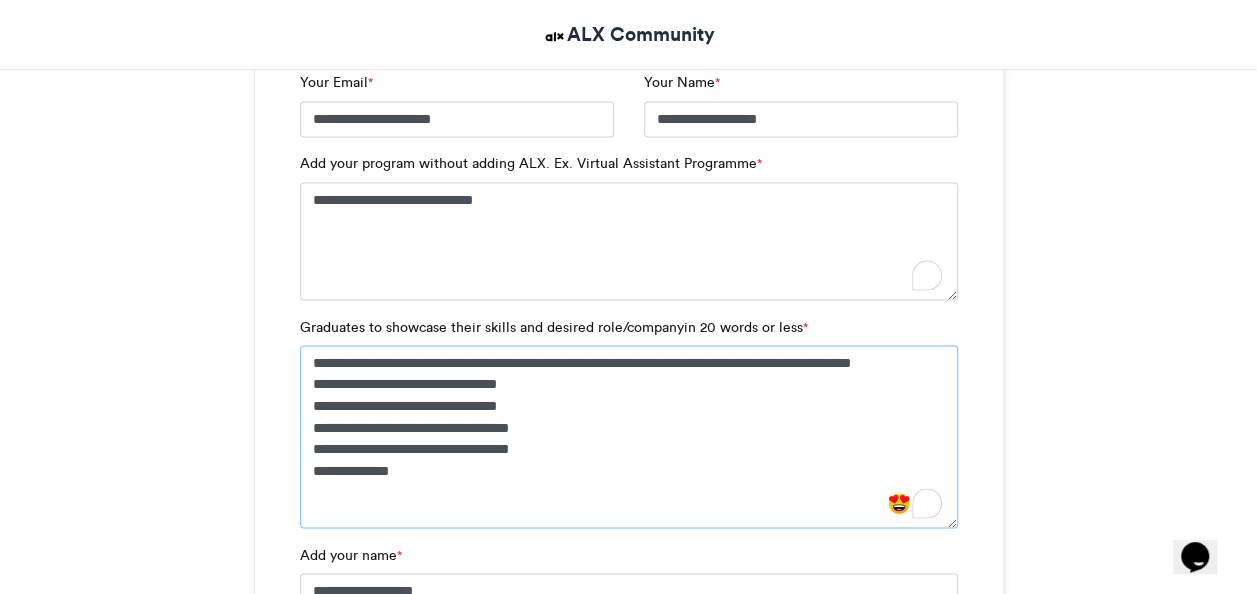 drag, startPoint x: 485, startPoint y: 360, endPoint x: 659, endPoint y: 360, distance: 174 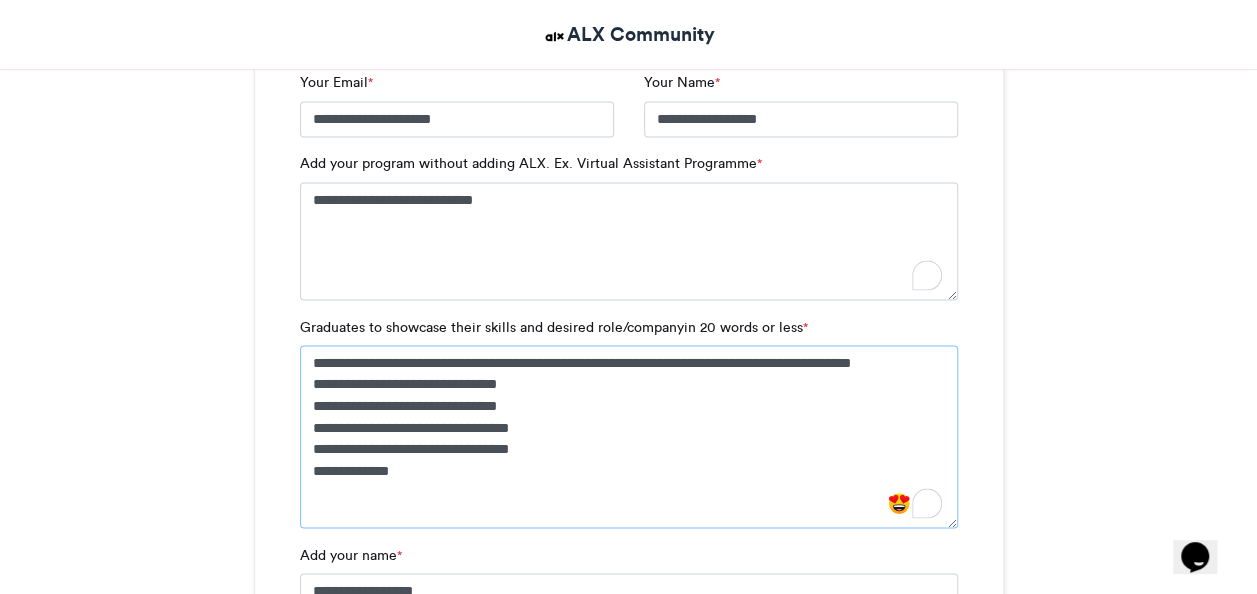 click on "**********" at bounding box center [629, 436] 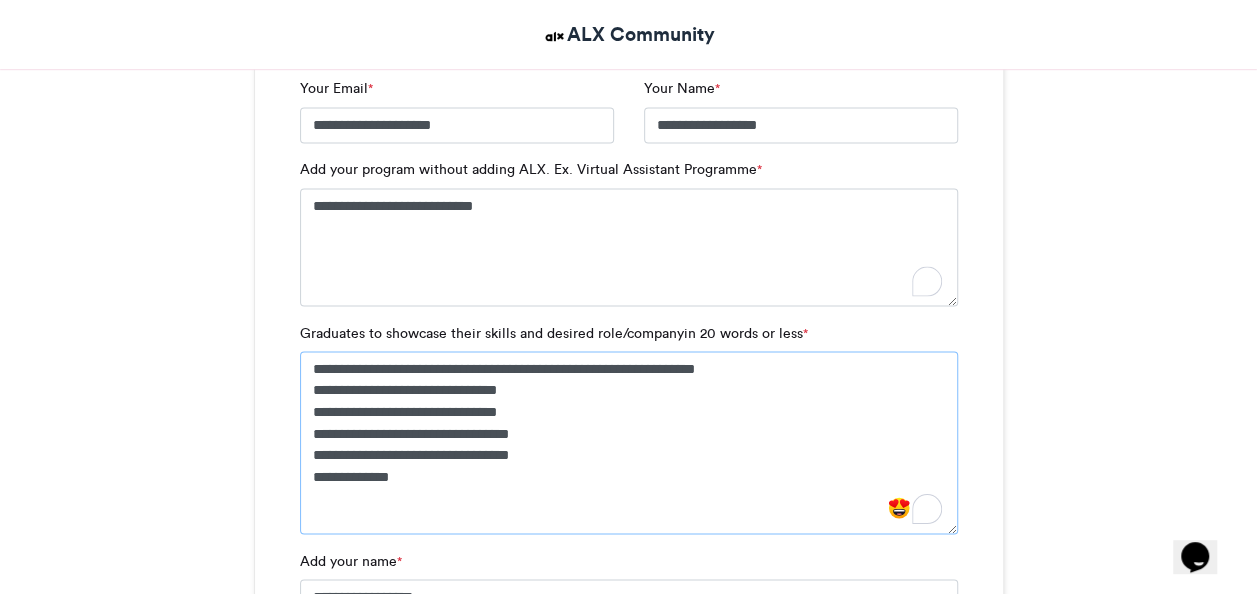 scroll, scrollTop: 1700, scrollLeft: 0, axis: vertical 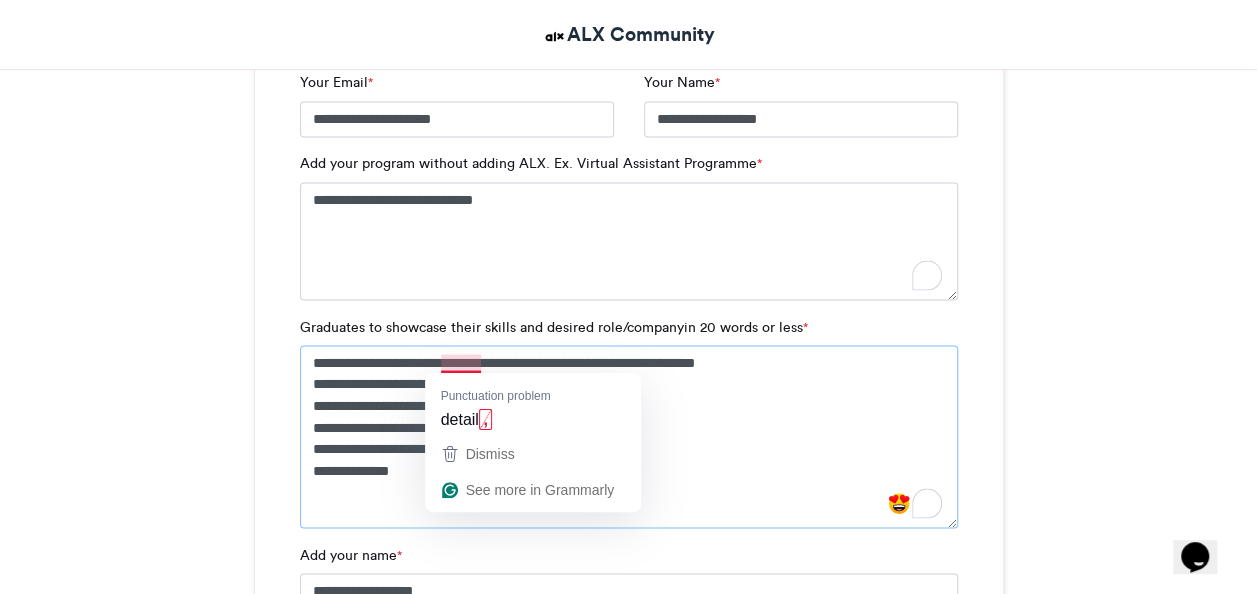 click on "**********" at bounding box center (629, 436) 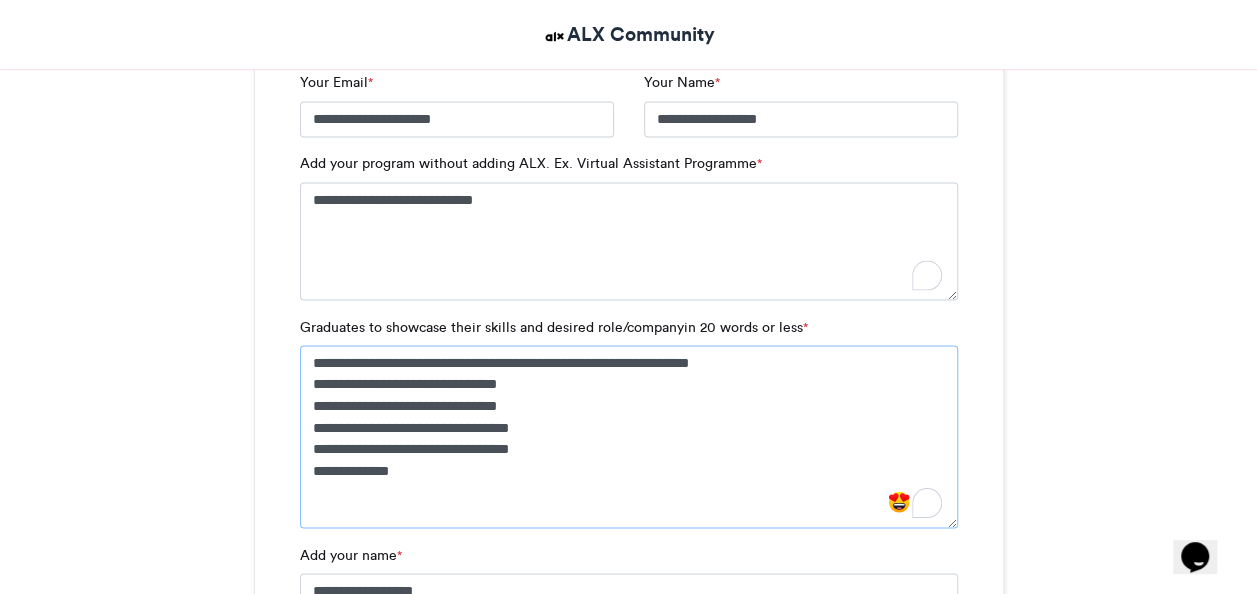 click on "**********" at bounding box center (629, 436) 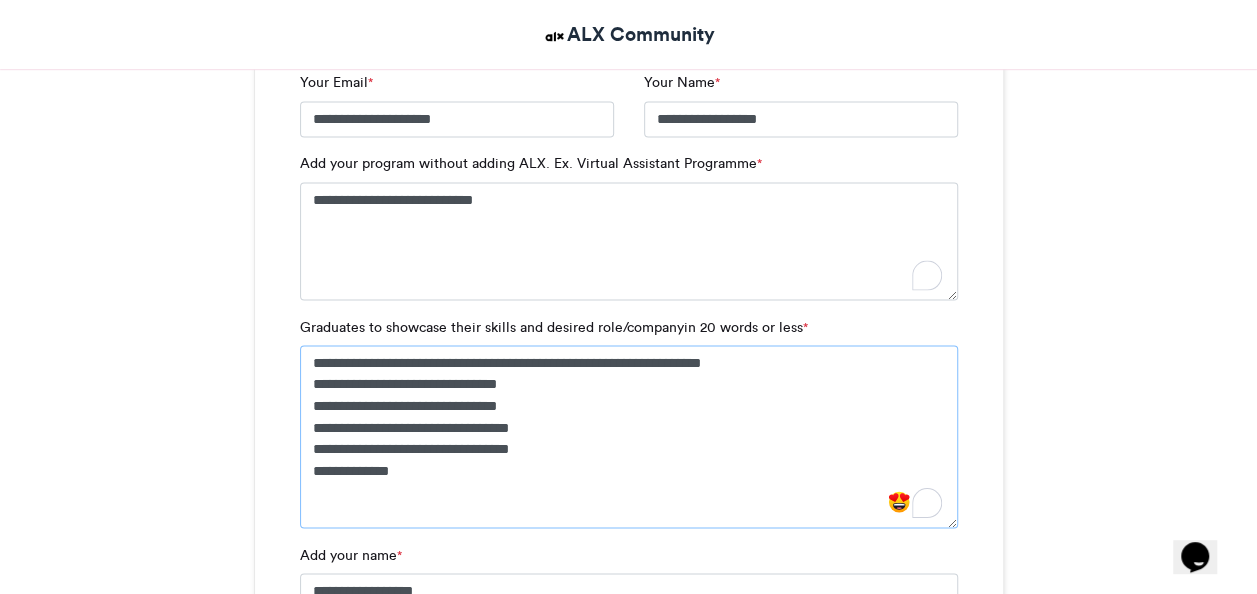 click on "**********" at bounding box center [629, 436] 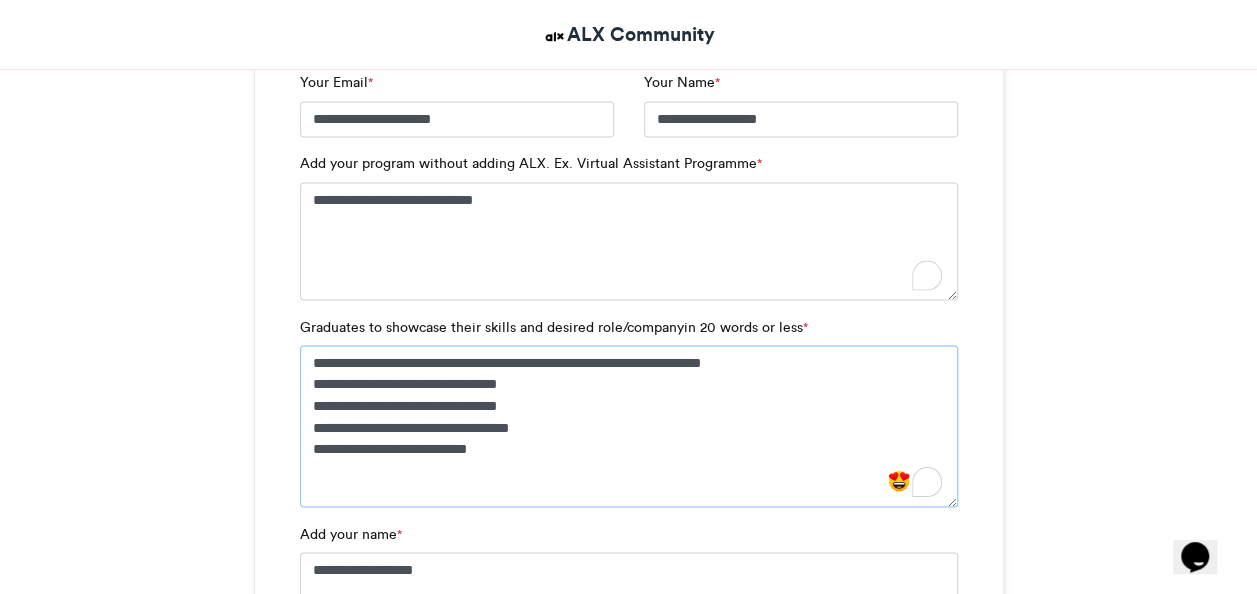 type on "**********" 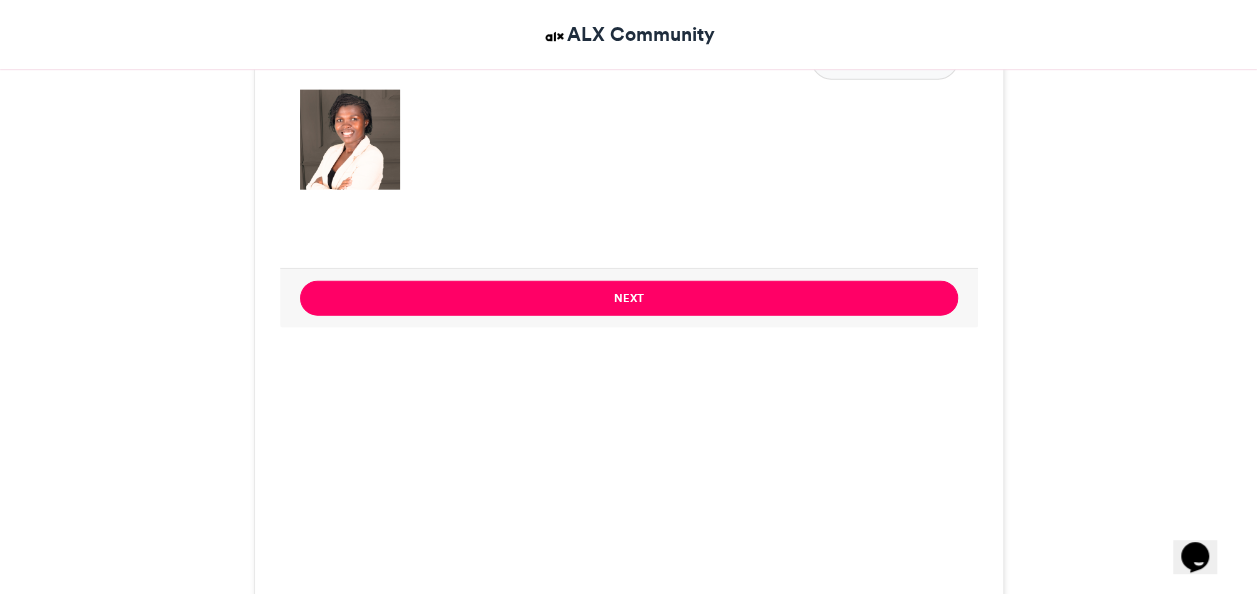 scroll, scrollTop: 2400, scrollLeft: 0, axis: vertical 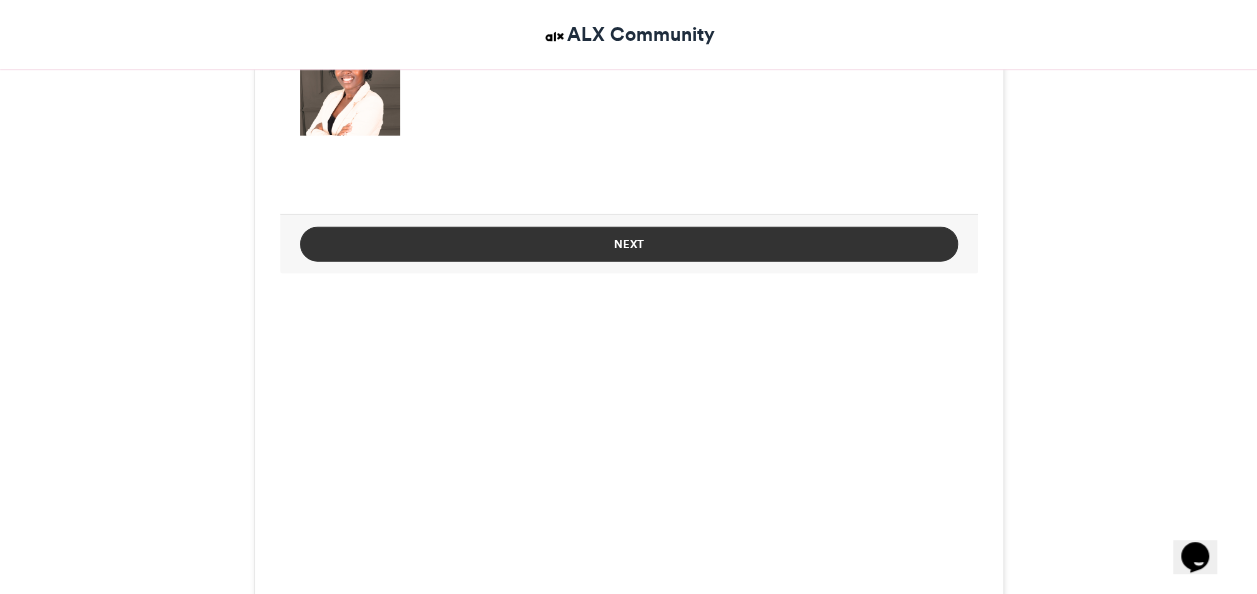 click on "Next" at bounding box center (629, 244) 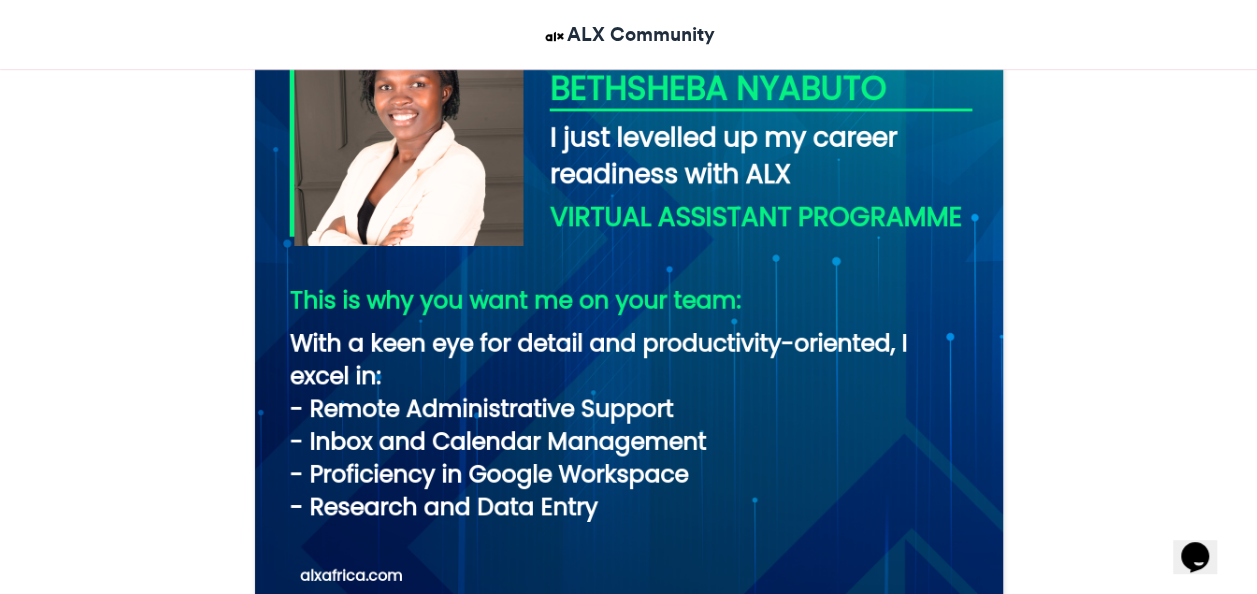 scroll, scrollTop: 1300, scrollLeft: 0, axis: vertical 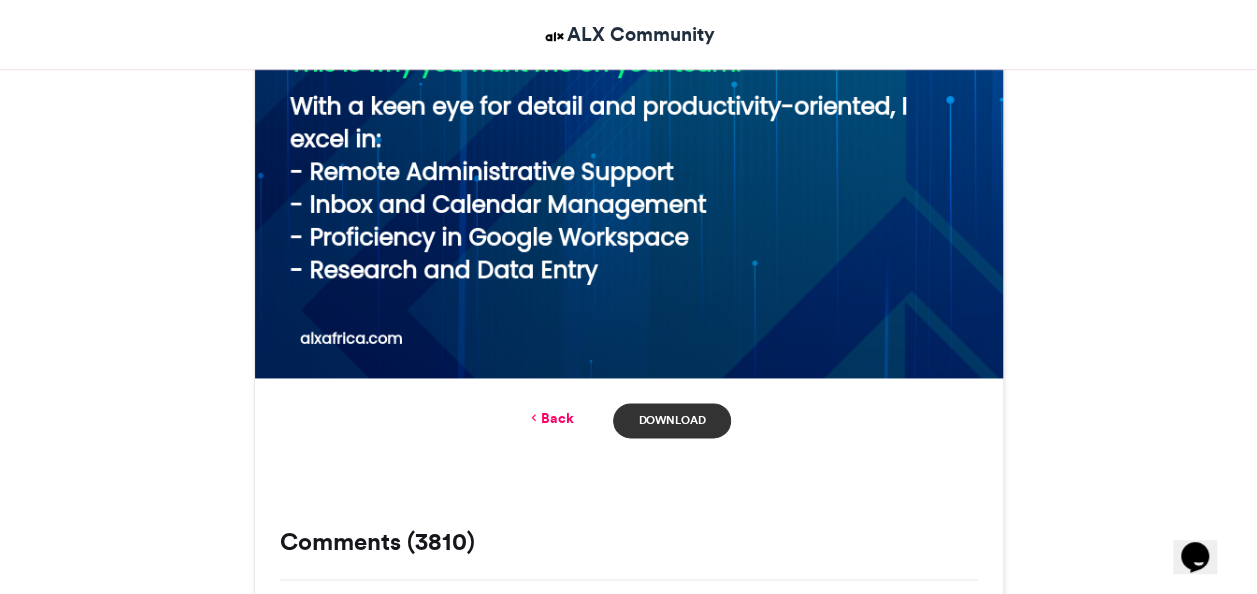 click on "Download" at bounding box center (671, 420) 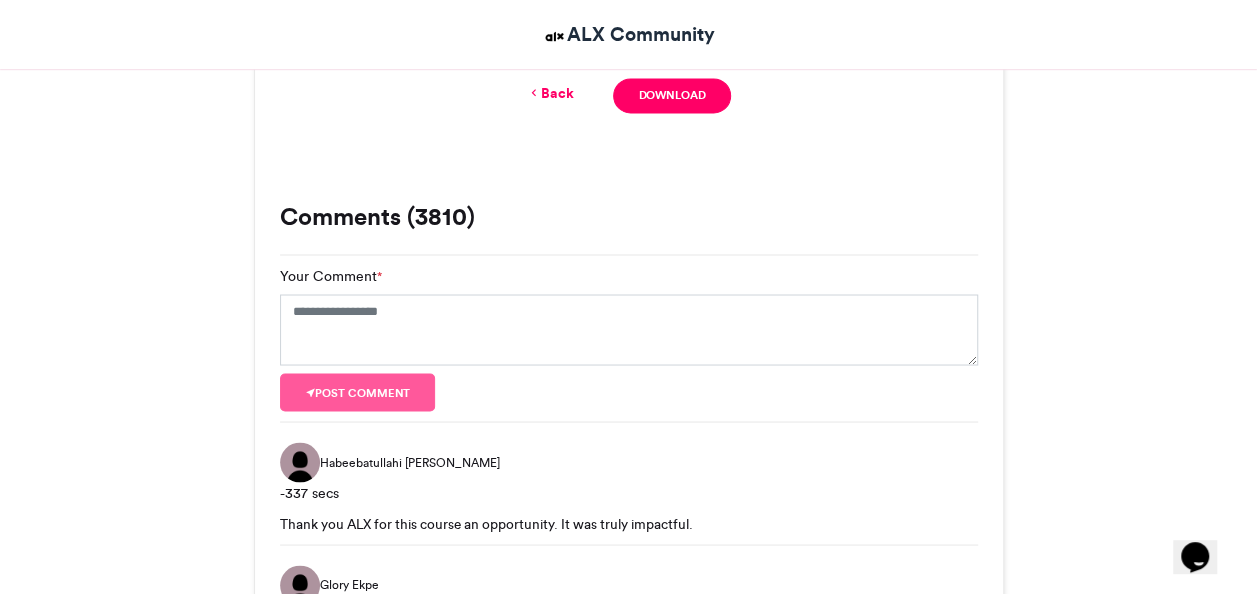 scroll, scrollTop: 1900, scrollLeft: 0, axis: vertical 